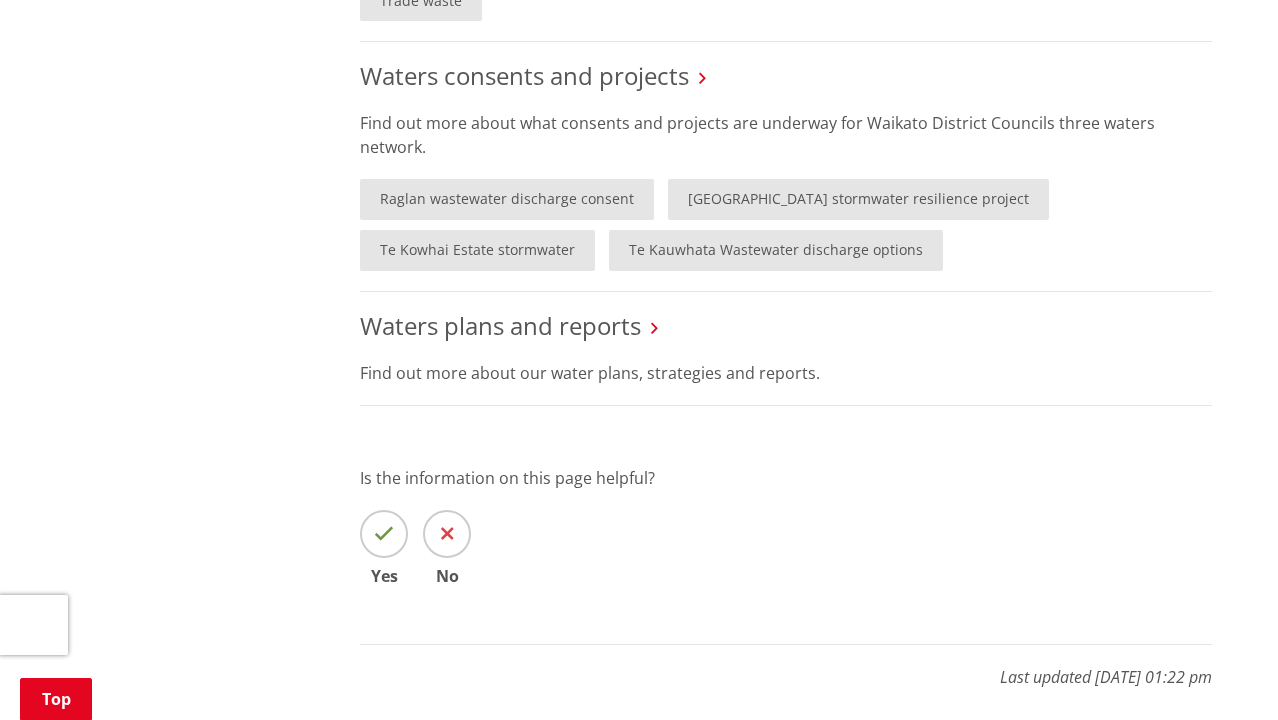 scroll, scrollTop: 1522, scrollLeft: 0, axis: vertical 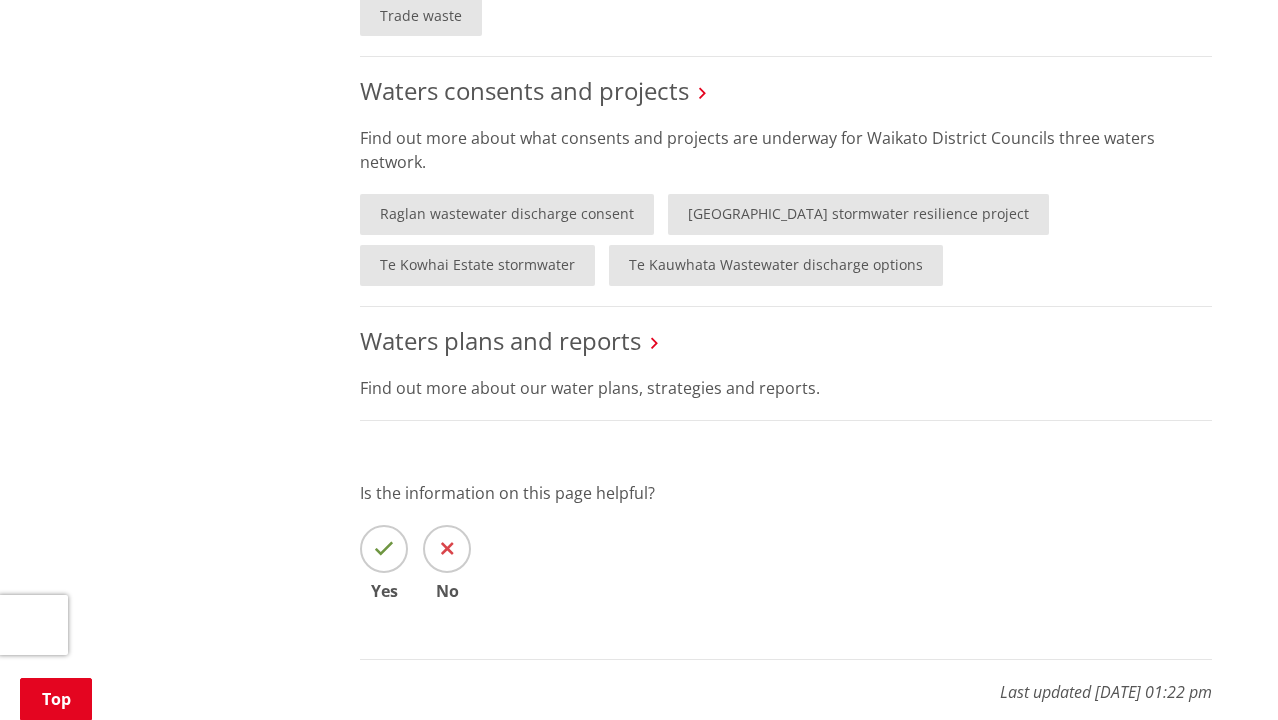 click at bounding box center [654, 343] 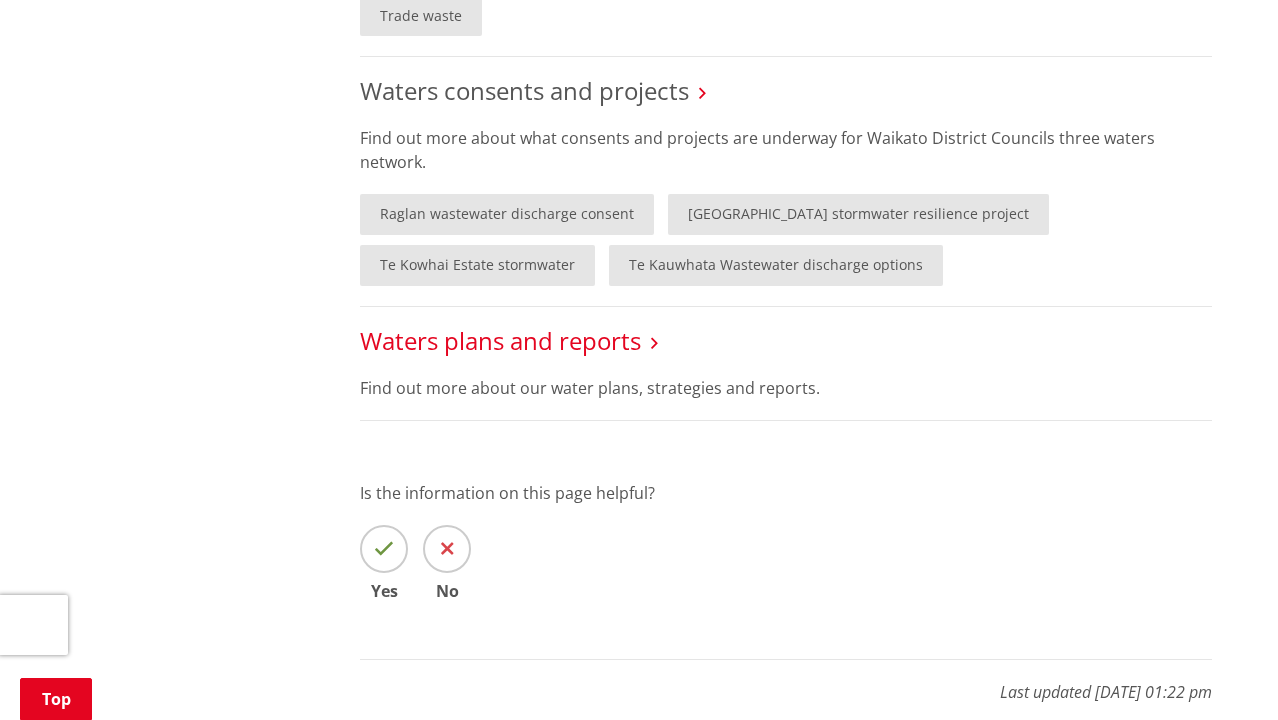 click on "Waters plans and reports" at bounding box center [500, 340] 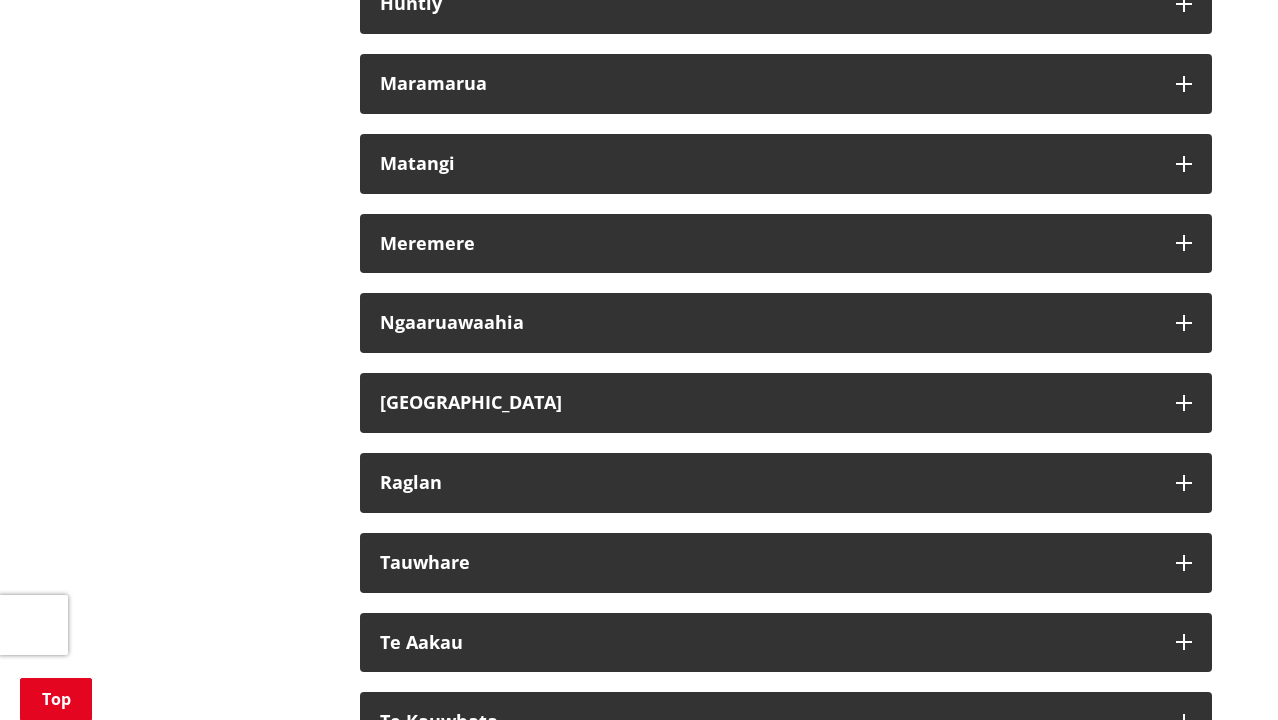 scroll, scrollTop: 1198, scrollLeft: 0, axis: vertical 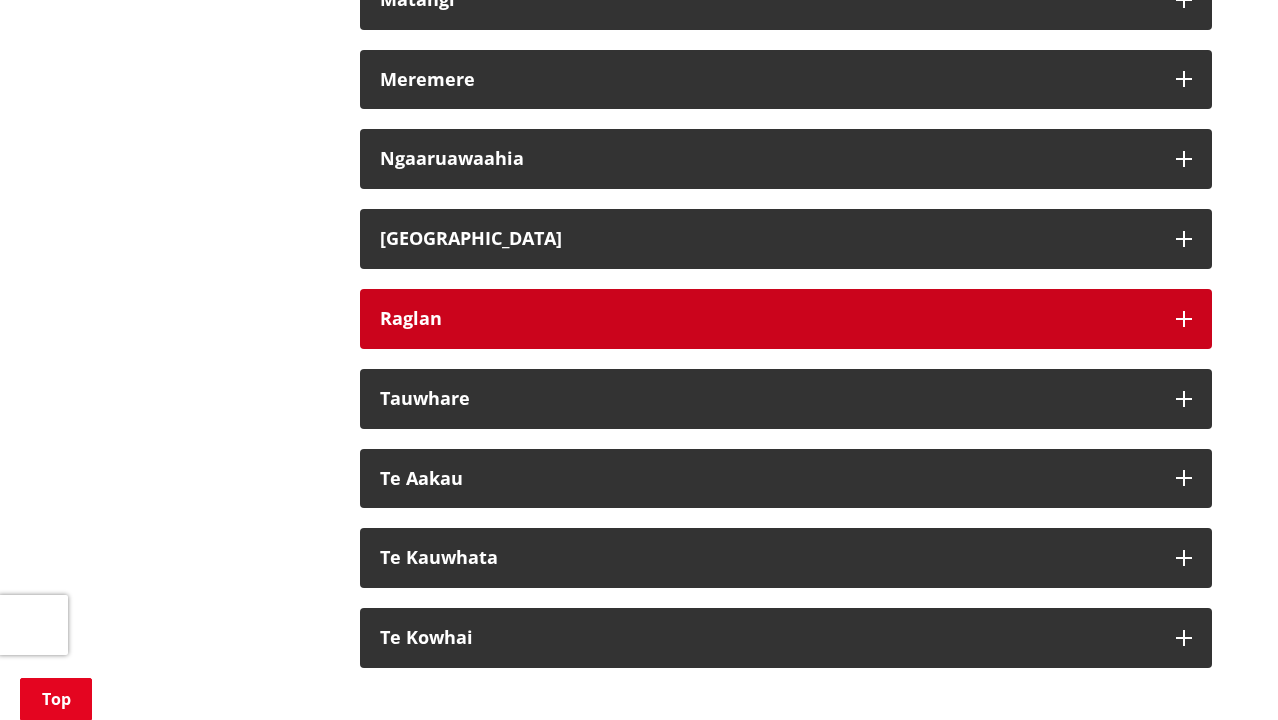 click at bounding box center (1184, 319) 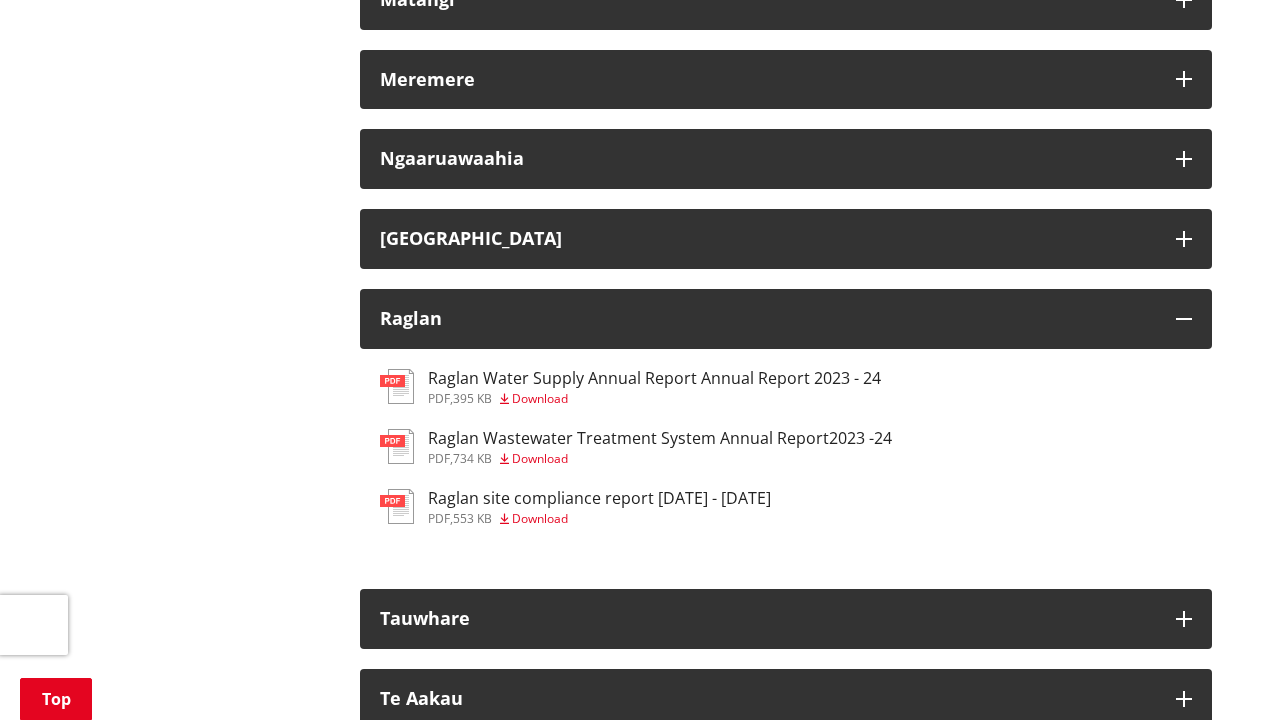 click on "More from this section
Waters
IAWAI – Flowing Waters
Water supply
Stormwater
Wastewater
Building, development and trade waste
Waters consents and projects
Waters plans and reports
Asset Management Plan
Three Waters - Asset Management Plan
pdf ,
9865 KB
Download
Three Waters - Executive Summary
pdf ,
765 KB
Download
Three Waters - Activity Summary
pdf ,
245 KB
Download
Bylaws, Strategies & Policies
Mid-Waikato W&WW Servicing Strategy
pdf ,
23241 KB
Download" at bounding box center (639, 198) 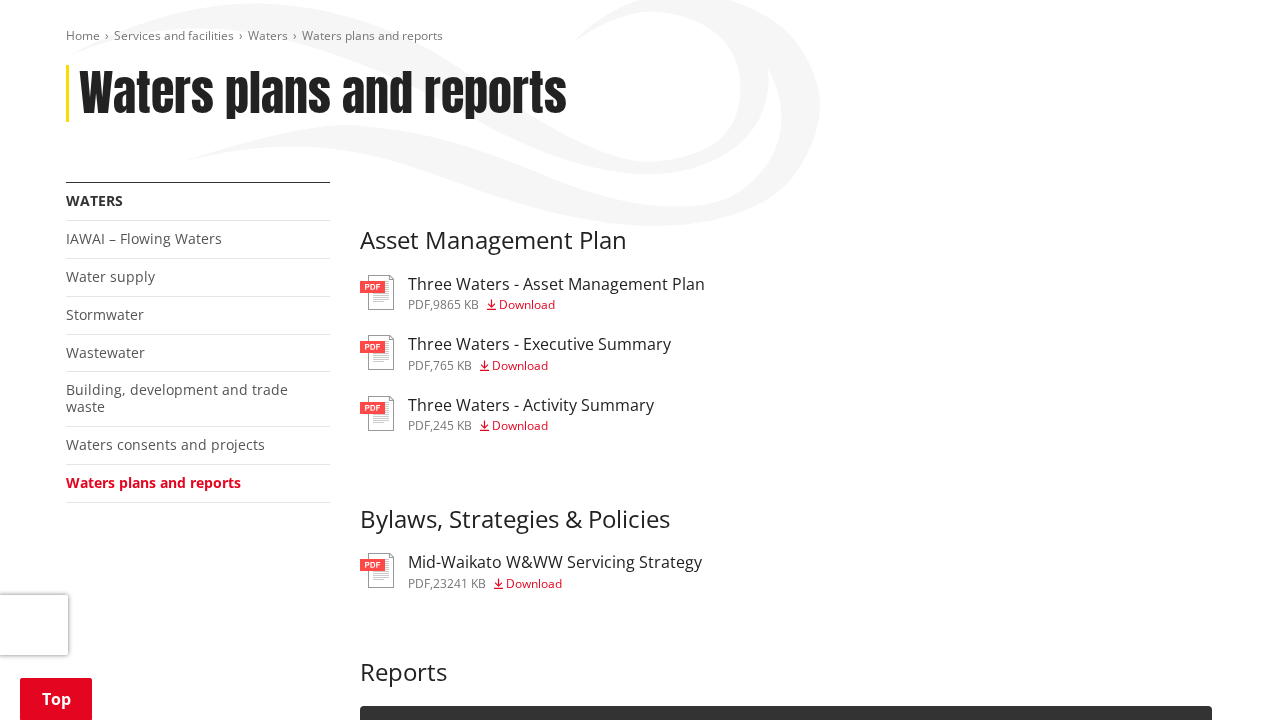 scroll, scrollTop: 0, scrollLeft: 0, axis: both 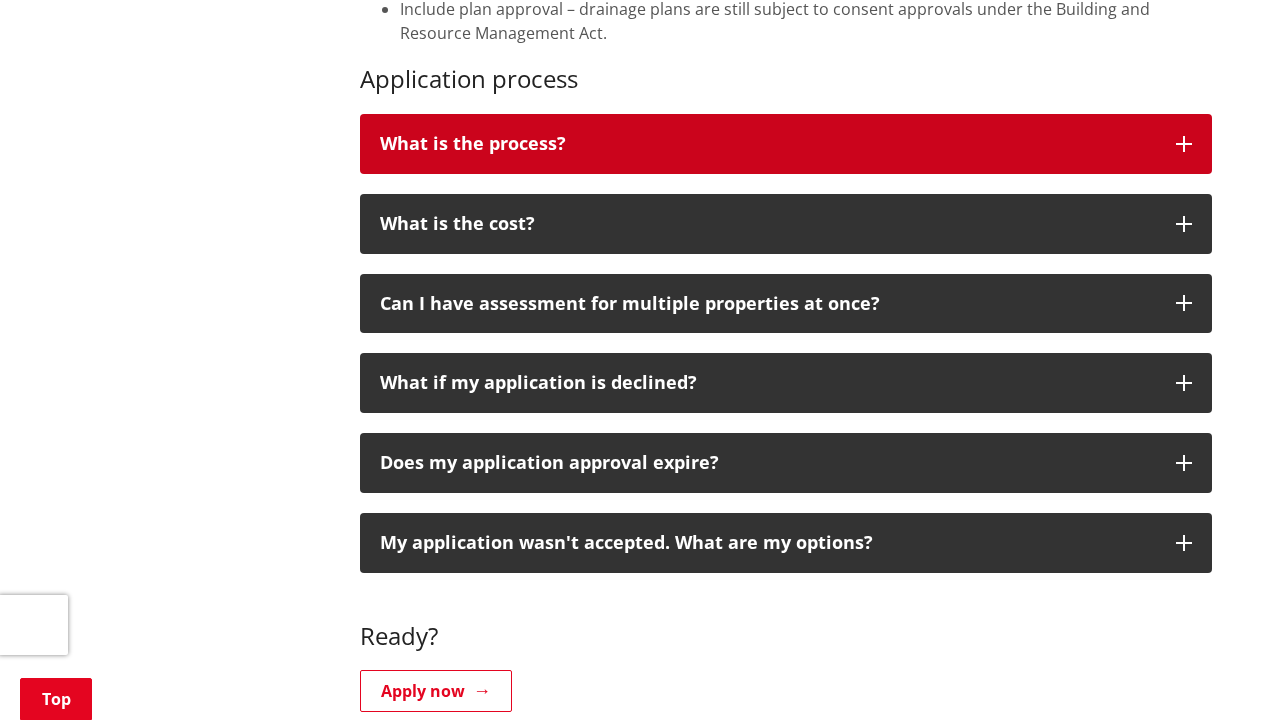 click at bounding box center [1184, 144] 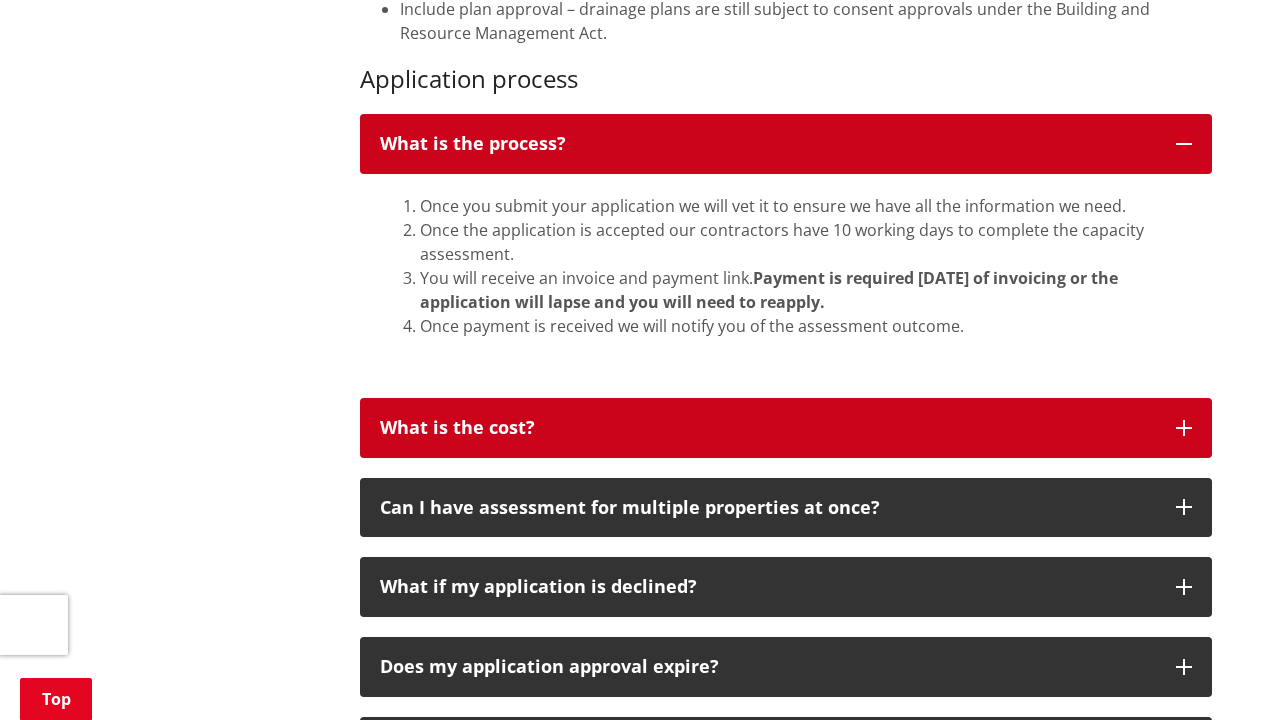 scroll, scrollTop: 1582, scrollLeft: 0, axis: vertical 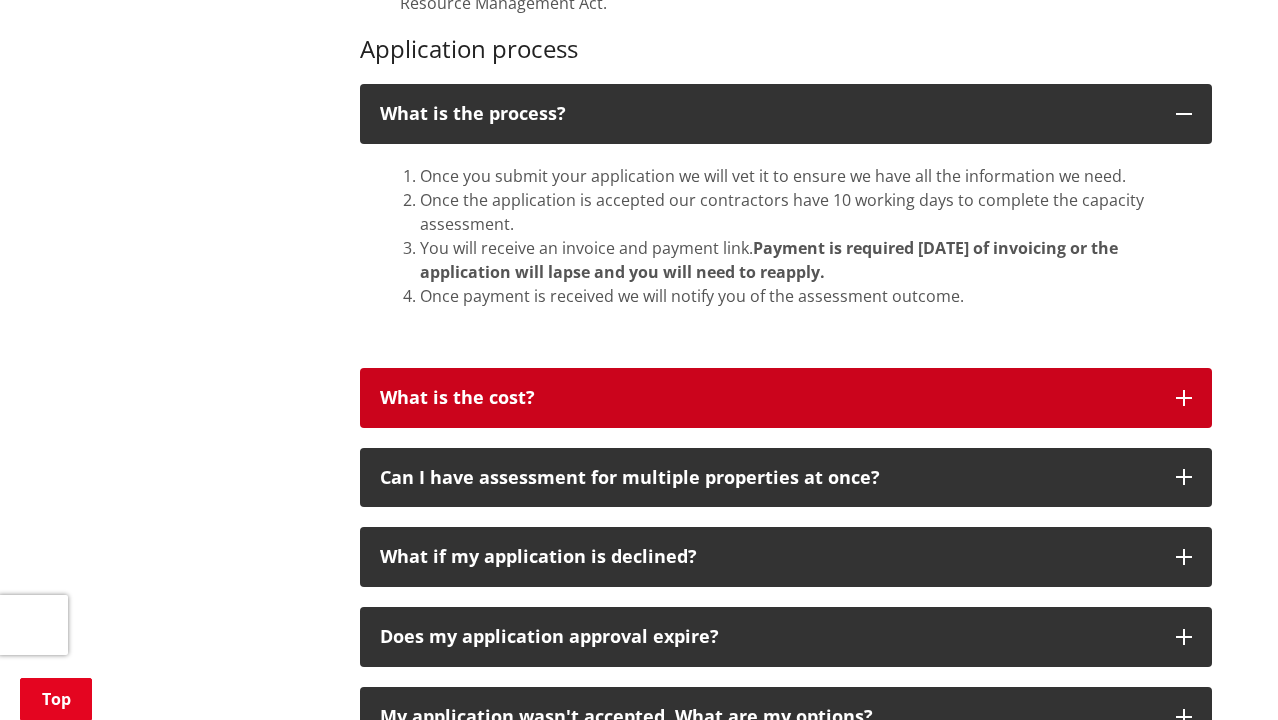 click at bounding box center (1184, 398) 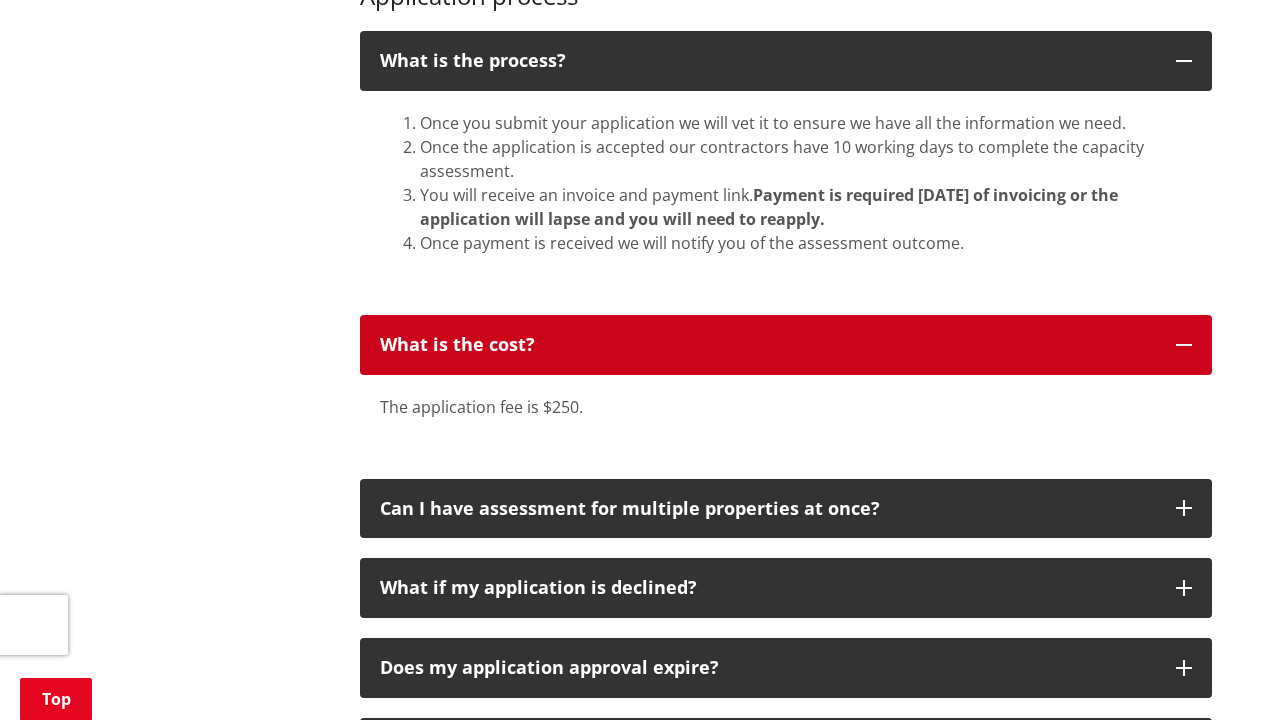 scroll, scrollTop: 1667, scrollLeft: 0, axis: vertical 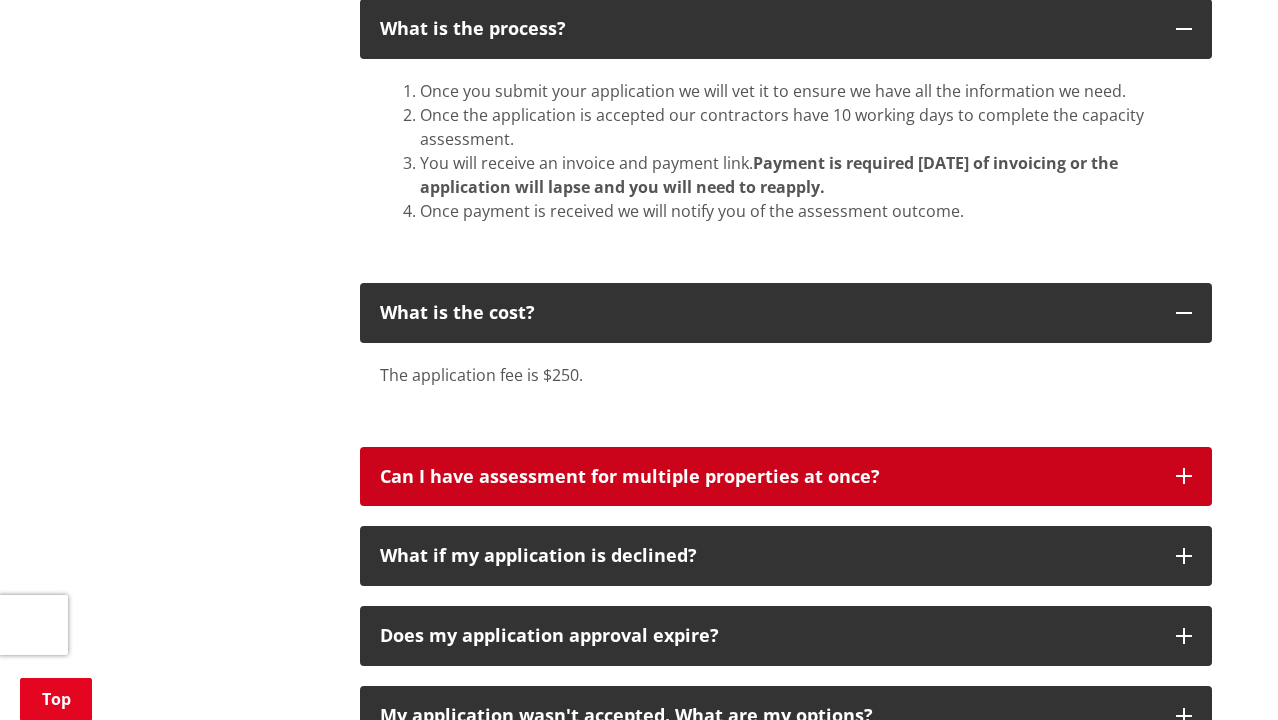 click at bounding box center [1184, 476] 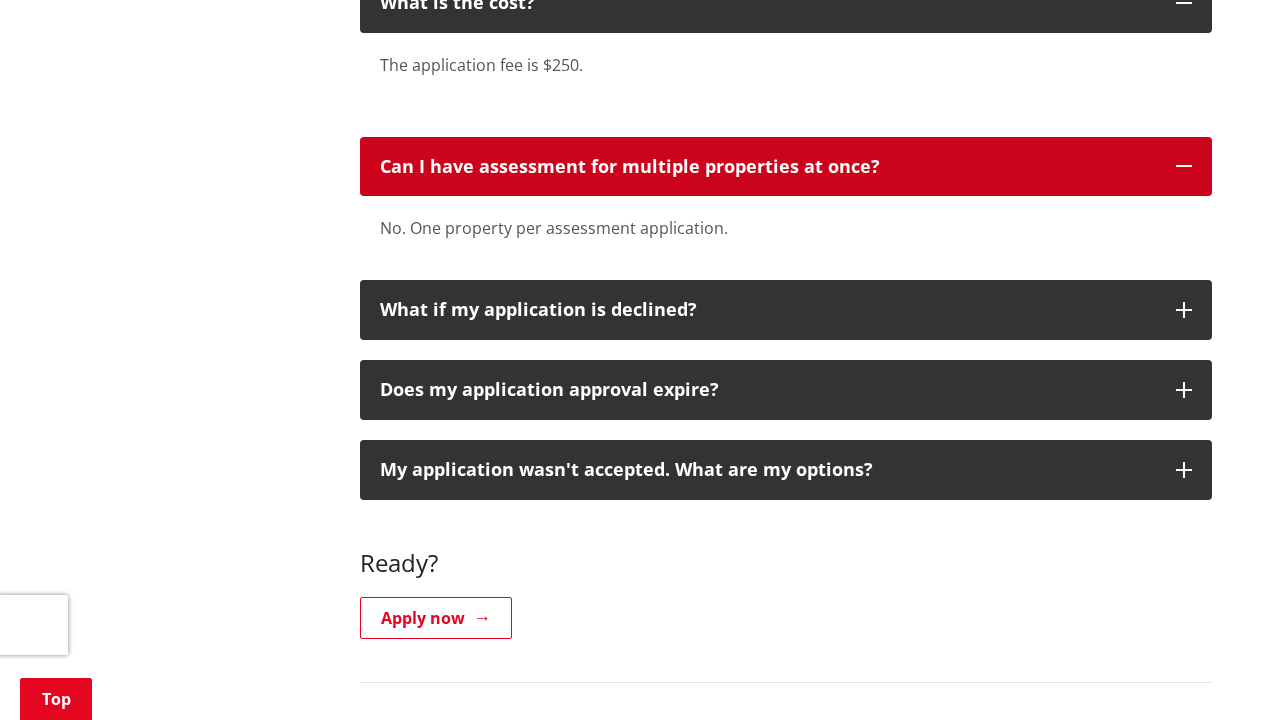 scroll, scrollTop: 2005, scrollLeft: 0, axis: vertical 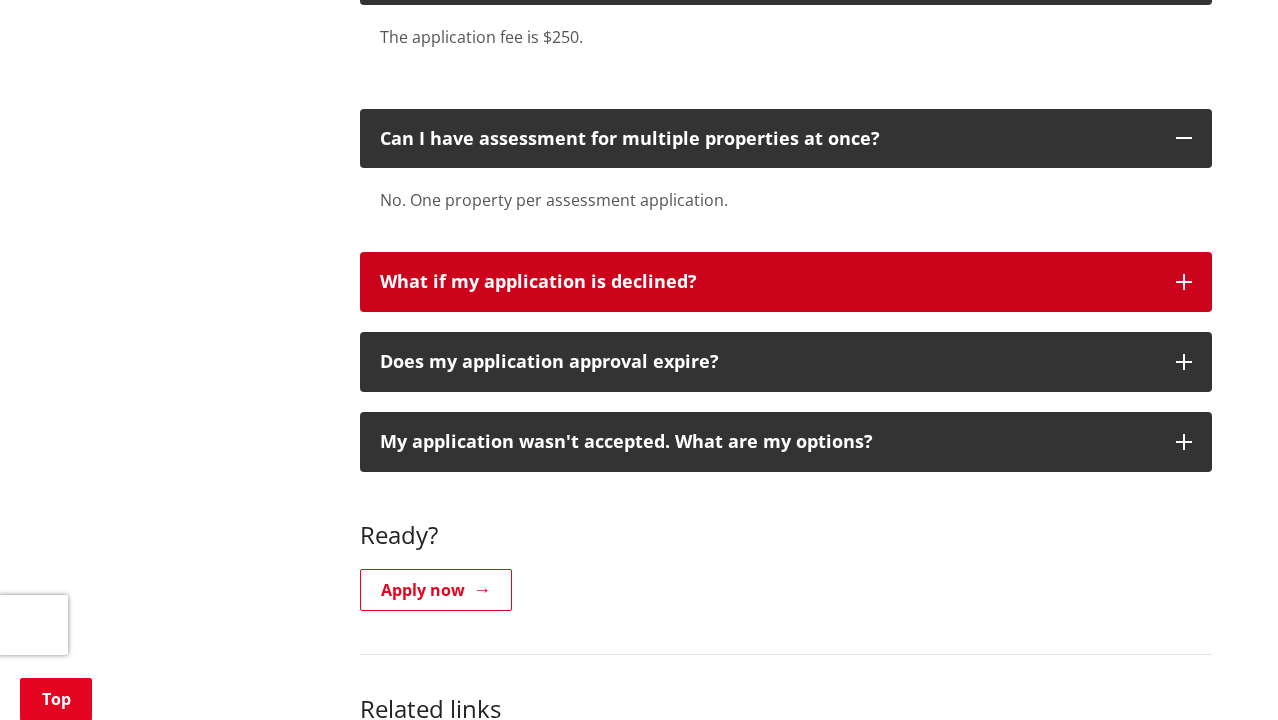 click at bounding box center [1184, 282] 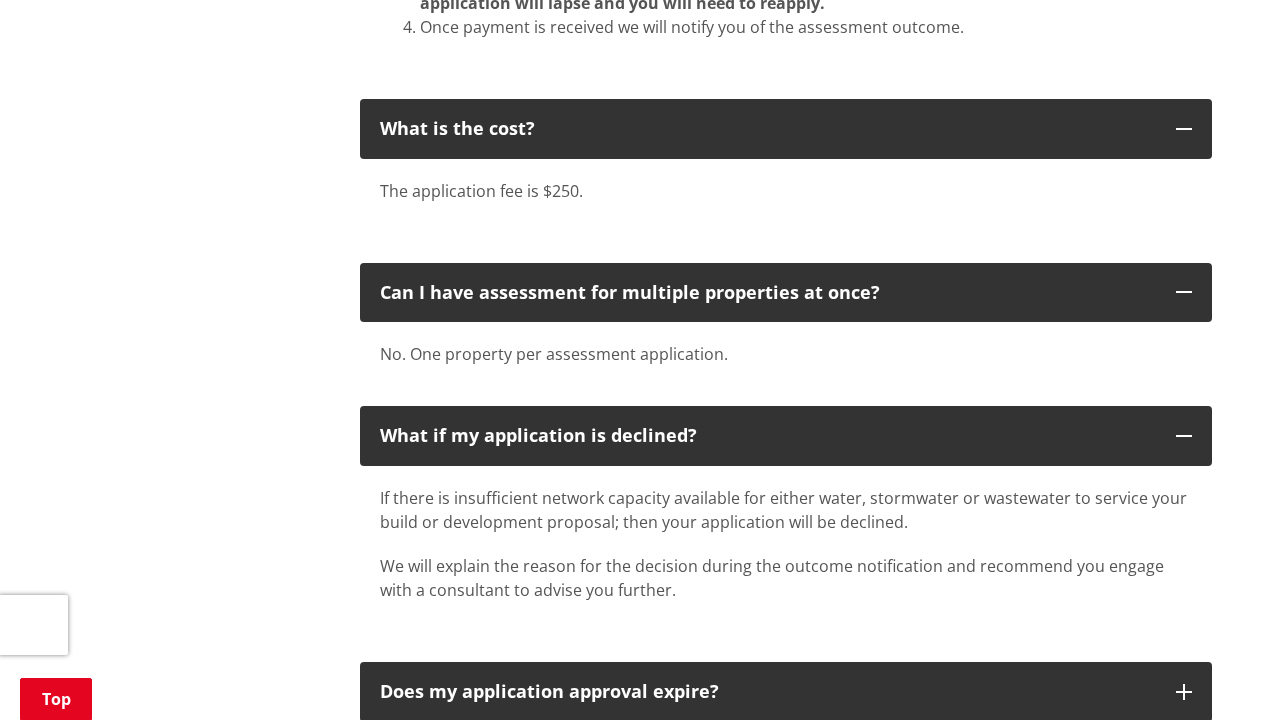 scroll, scrollTop: 2279, scrollLeft: 0, axis: vertical 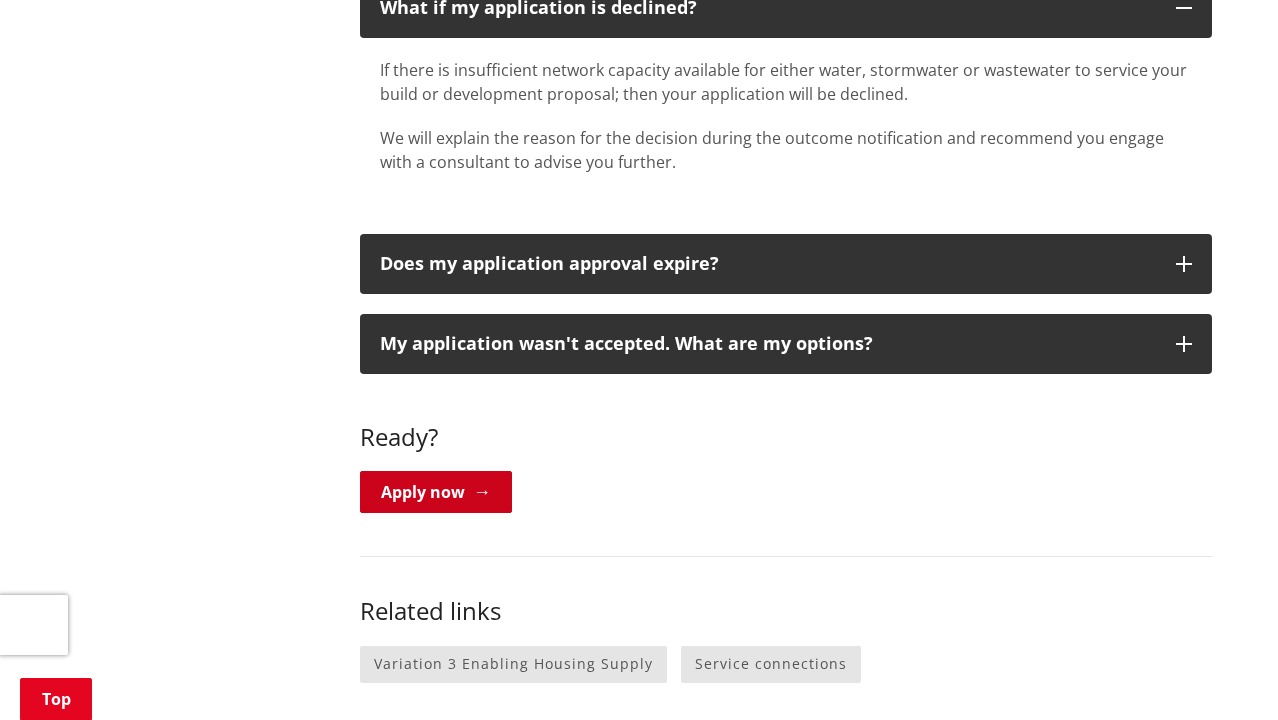 click on "Apply now" at bounding box center [436, 492] 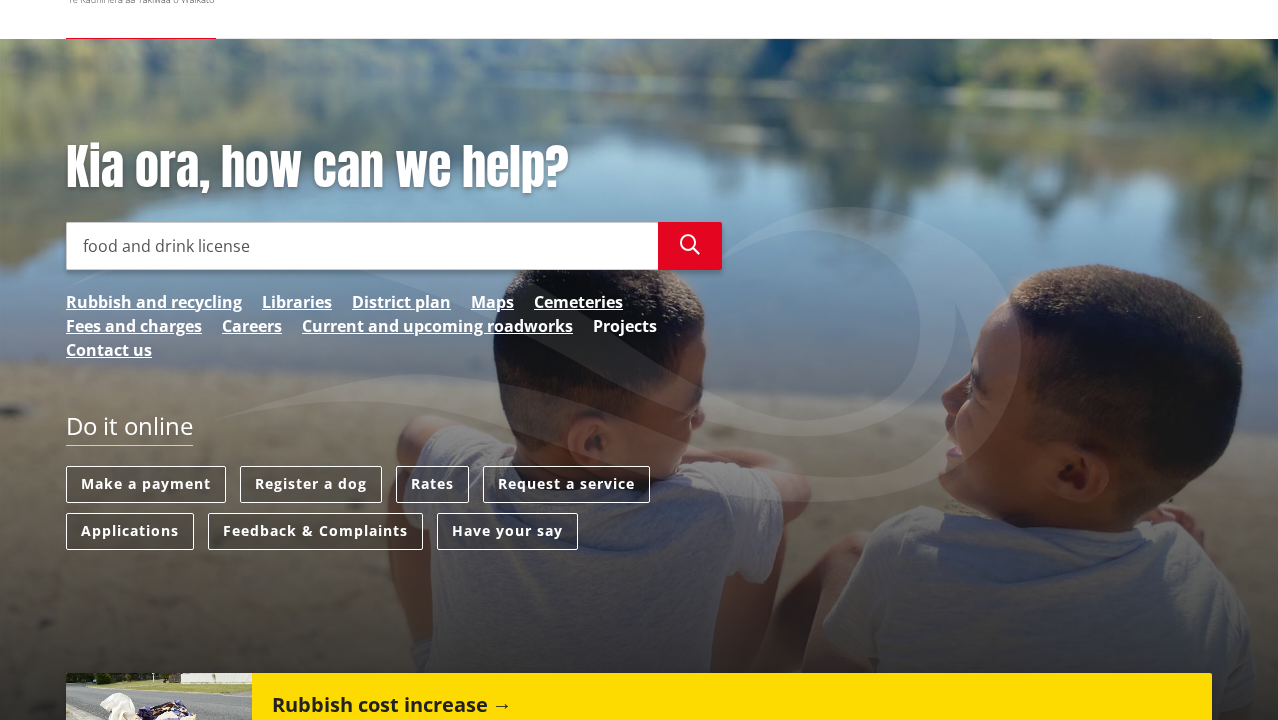 scroll, scrollTop: 163, scrollLeft: 0, axis: vertical 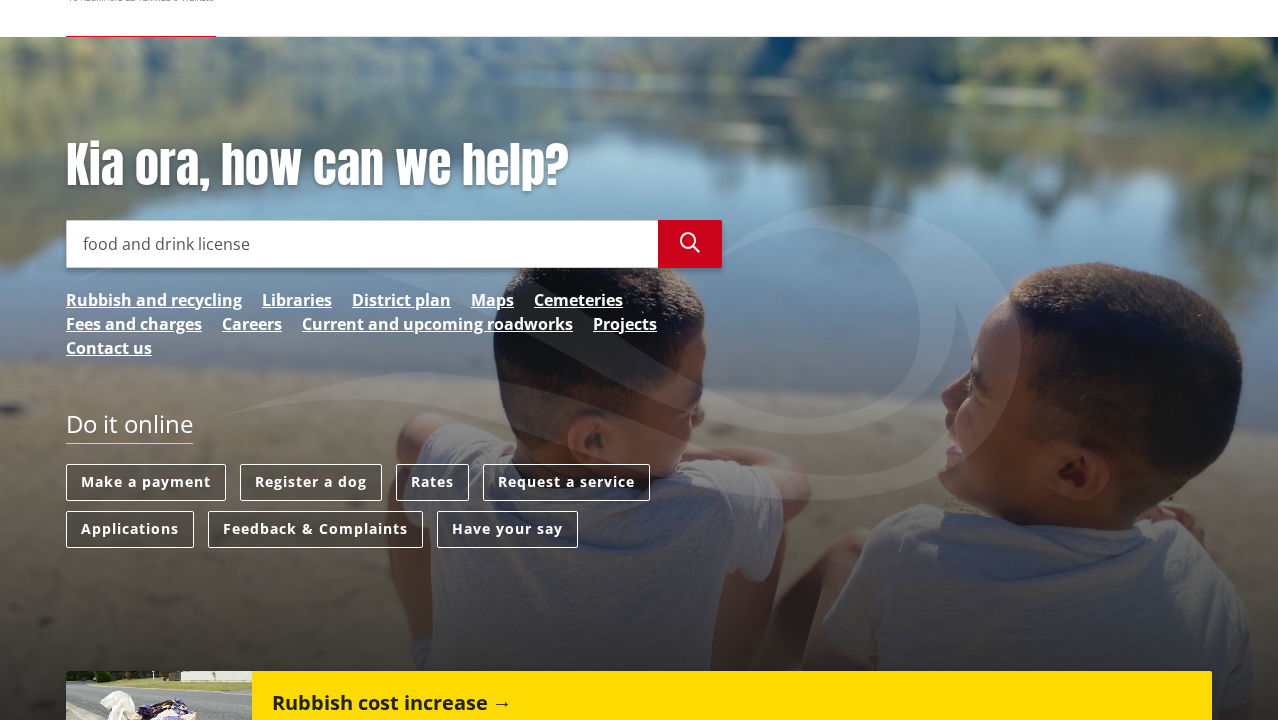 type on "food and drink license" 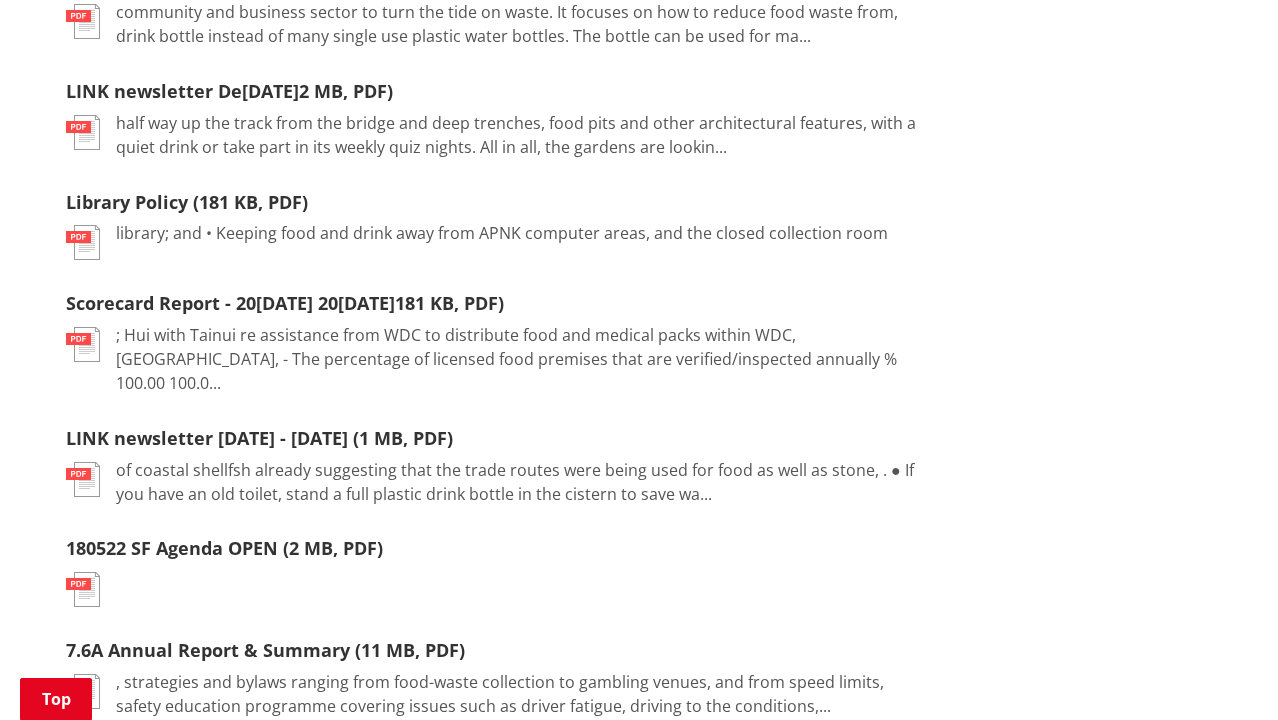 scroll, scrollTop: 350, scrollLeft: 0, axis: vertical 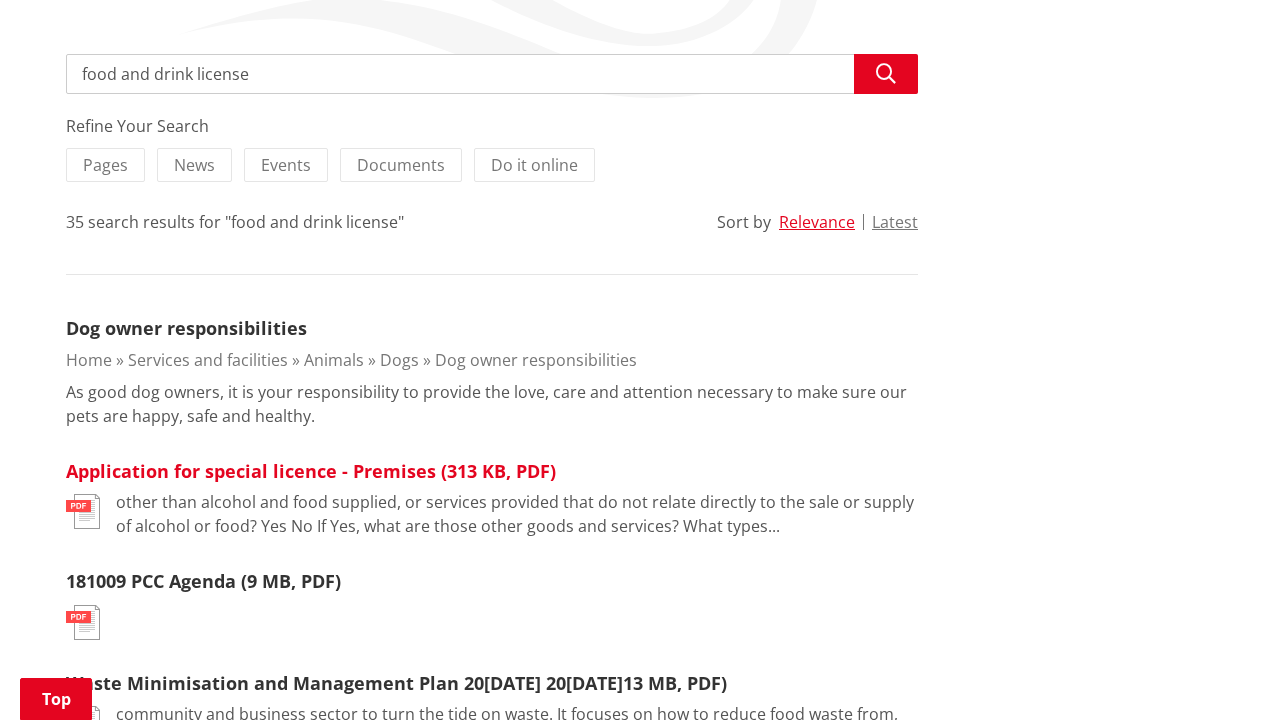 click on "Application for special licence - Premises (313 KB, PDF)" at bounding box center (311, 471) 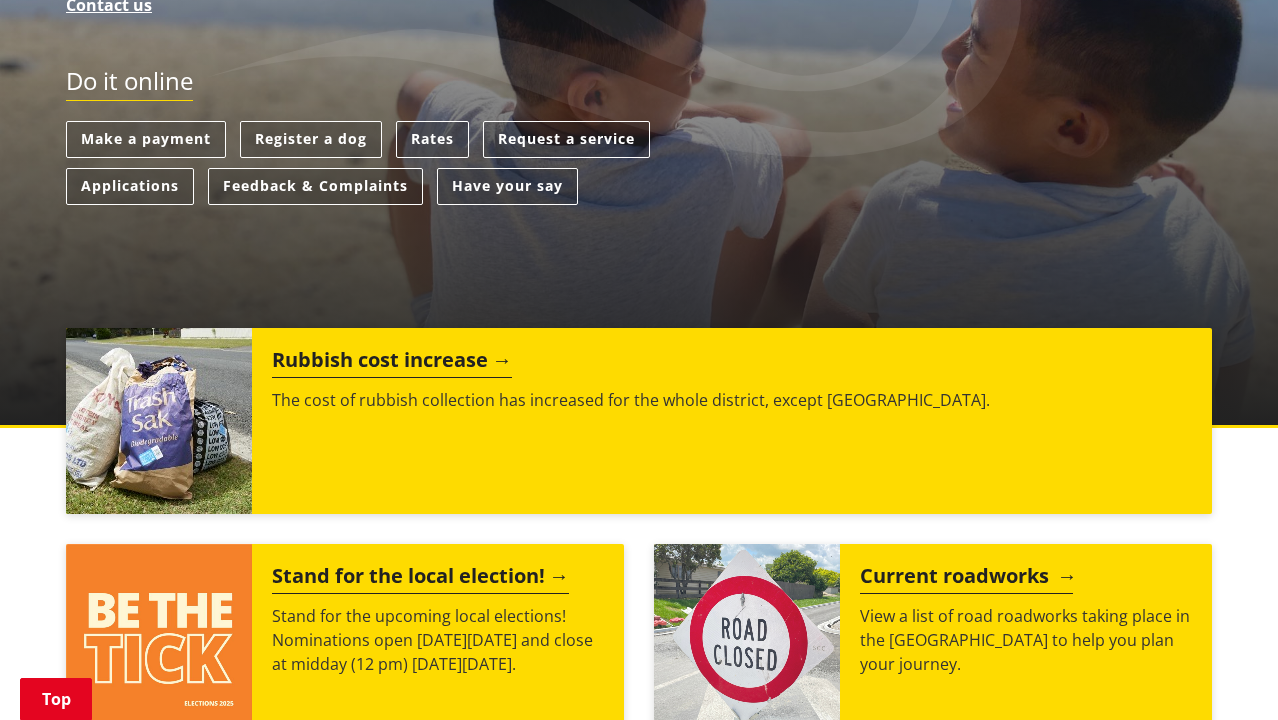 scroll, scrollTop: 233, scrollLeft: 0, axis: vertical 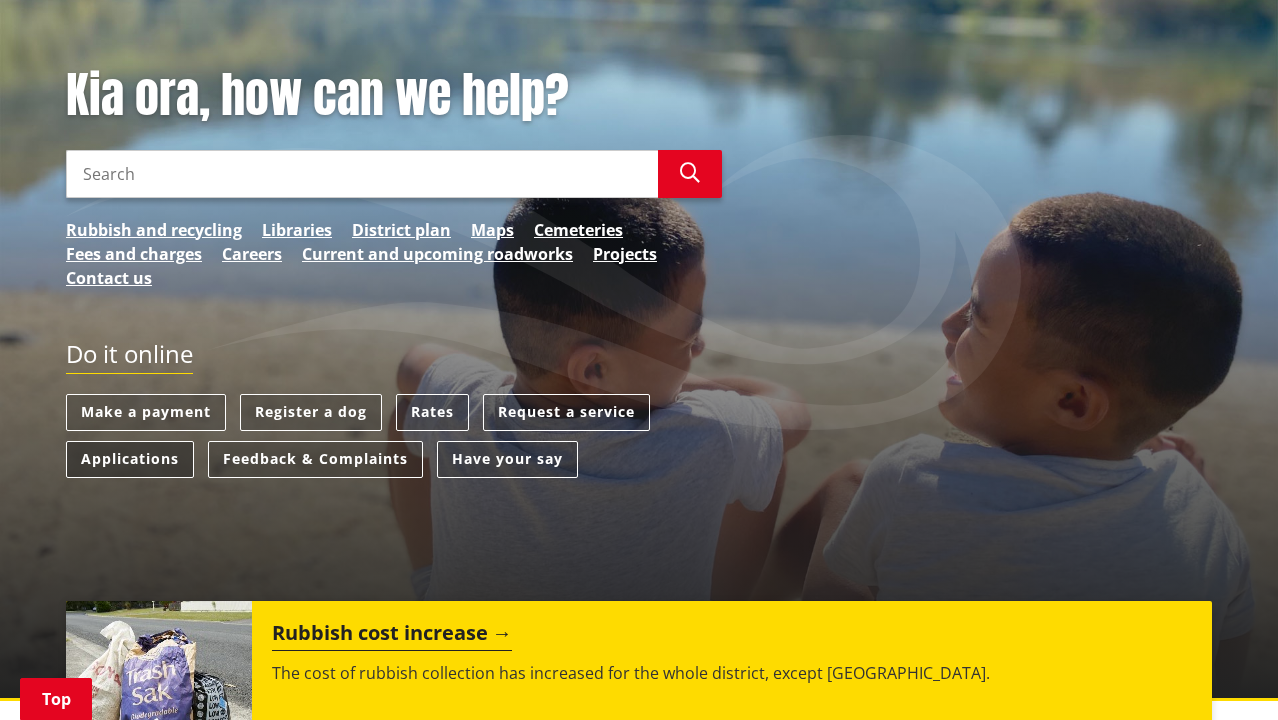 click on "Applications" at bounding box center (130, 459) 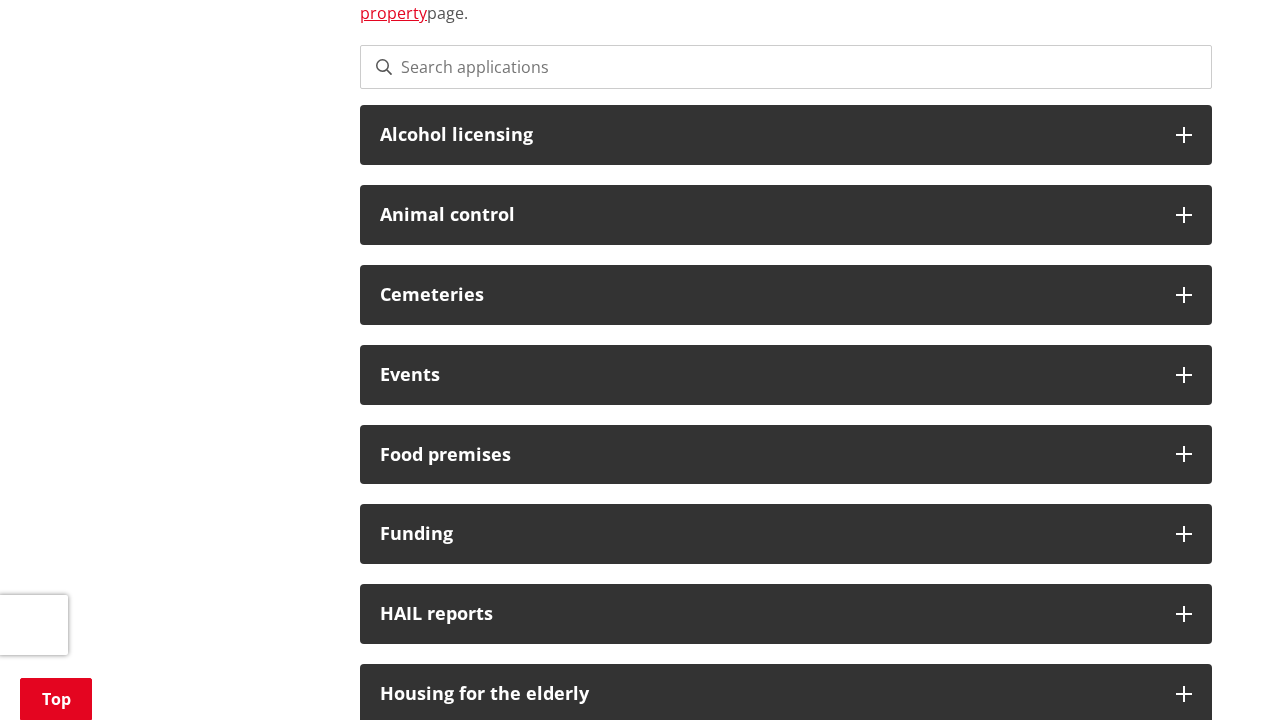 scroll, scrollTop: 645, scrollLeft: 0, axis: vertical 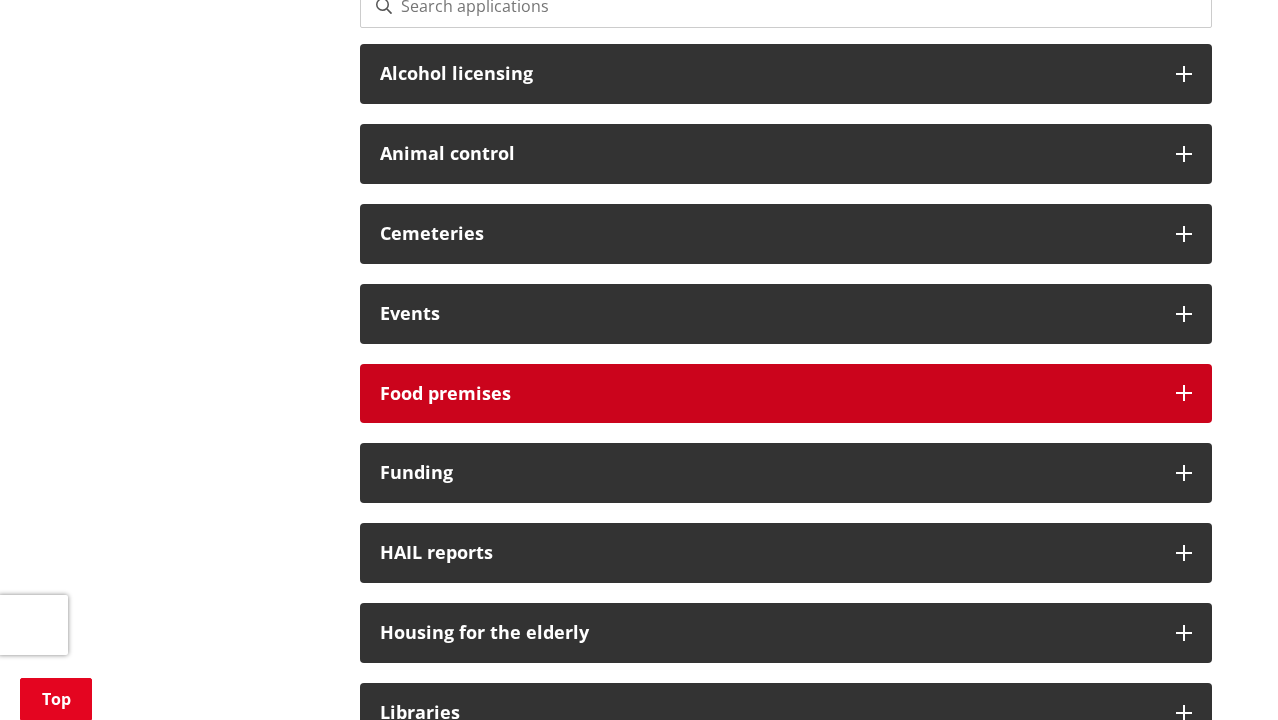 click at bounding box center [1184, 393] 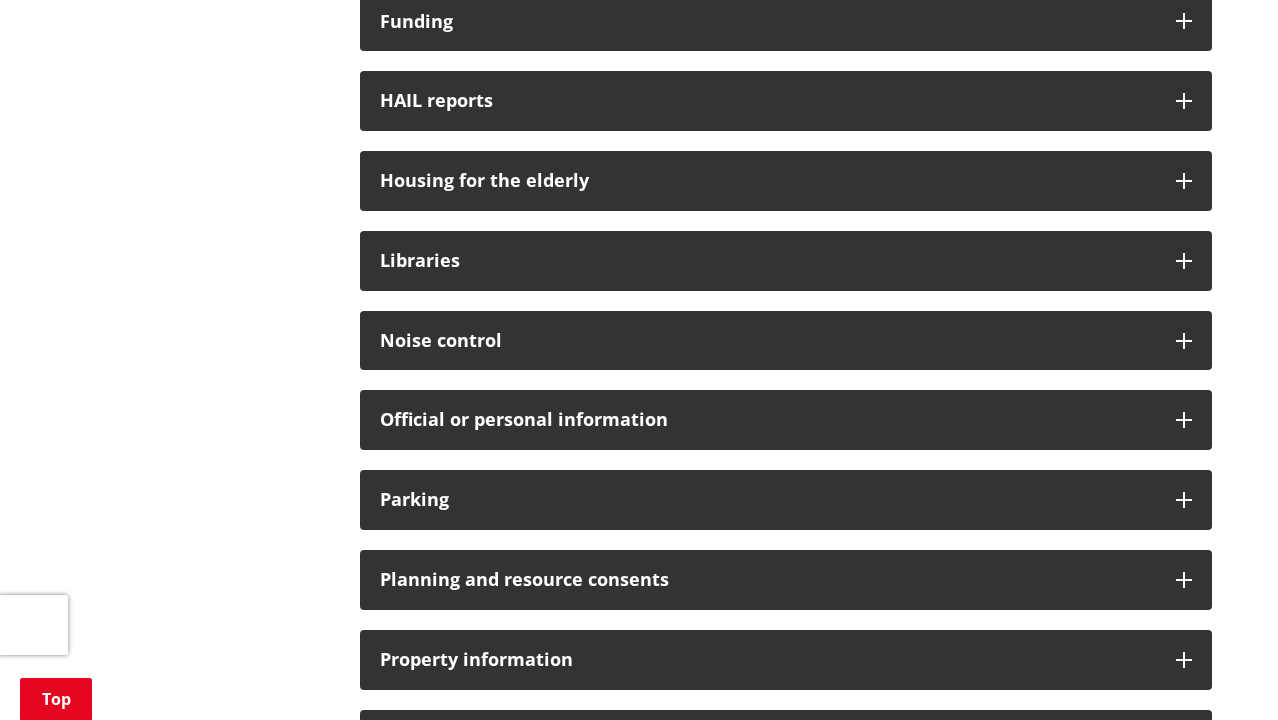scroll, scrollTop: 1965, scrollLeft: 0, axis: vertical 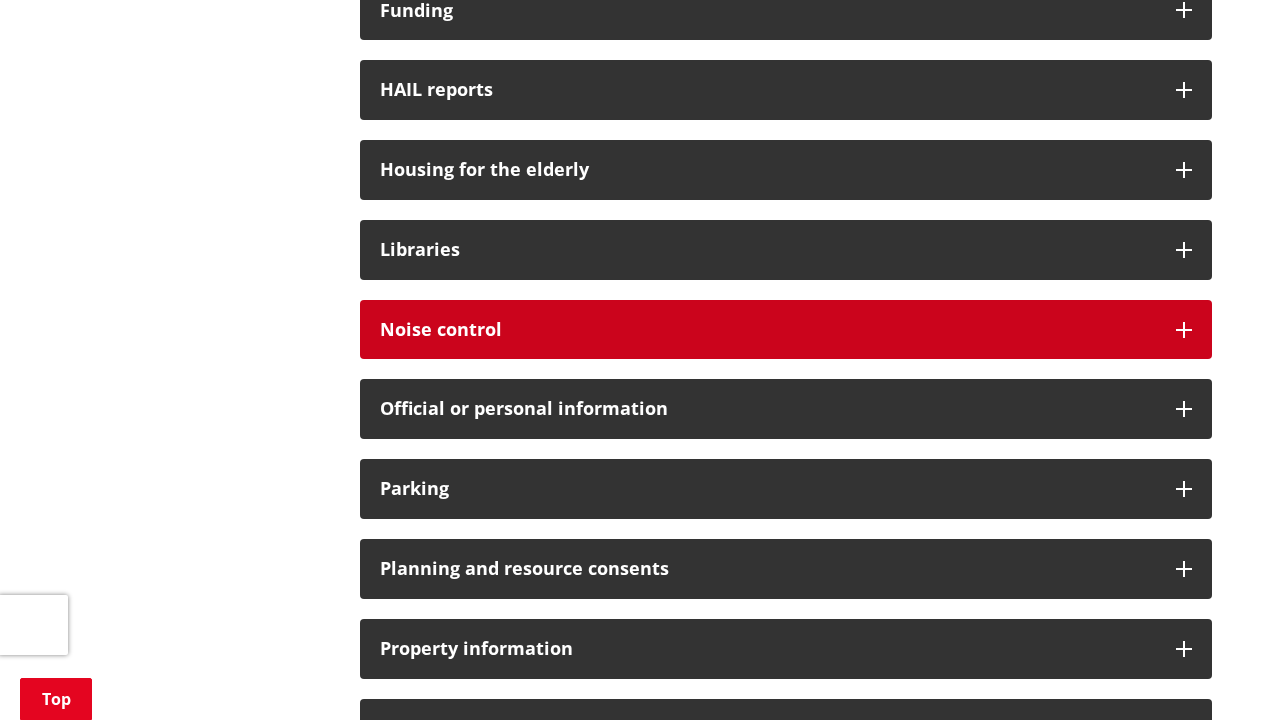click at bounding box center [1184, 330] 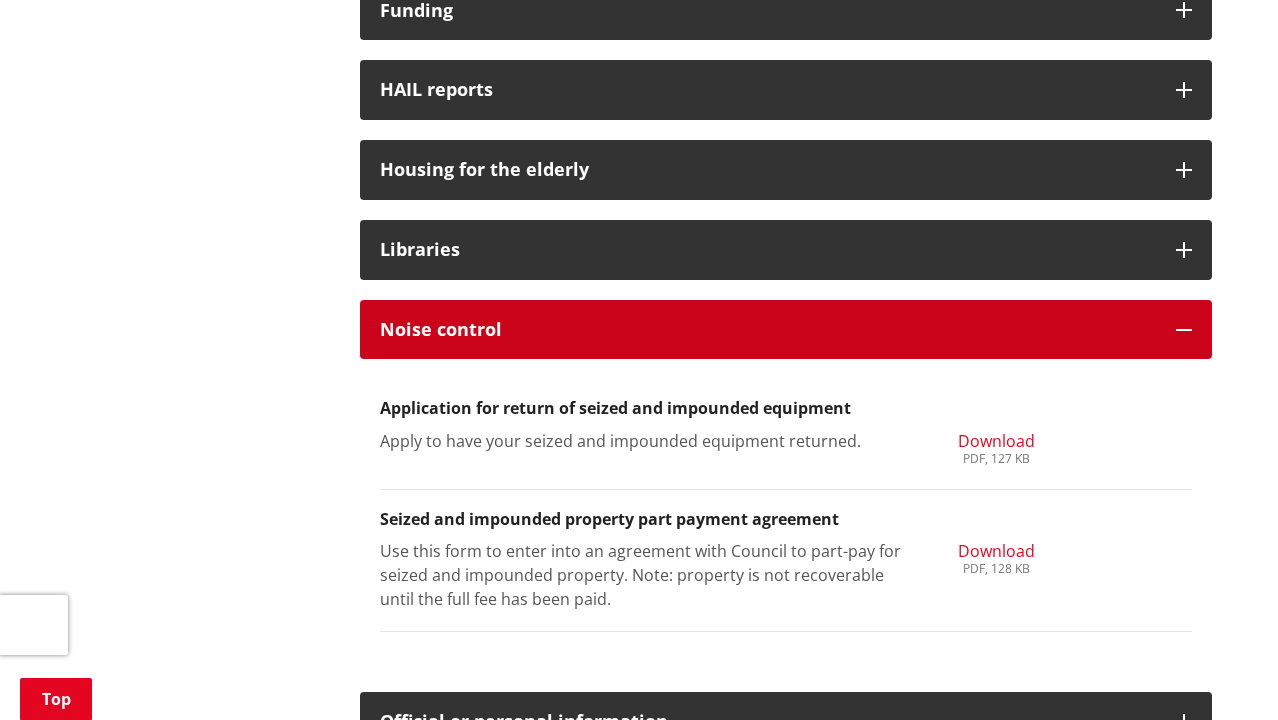 click on "Noise control" at bounding box center (786, 330) 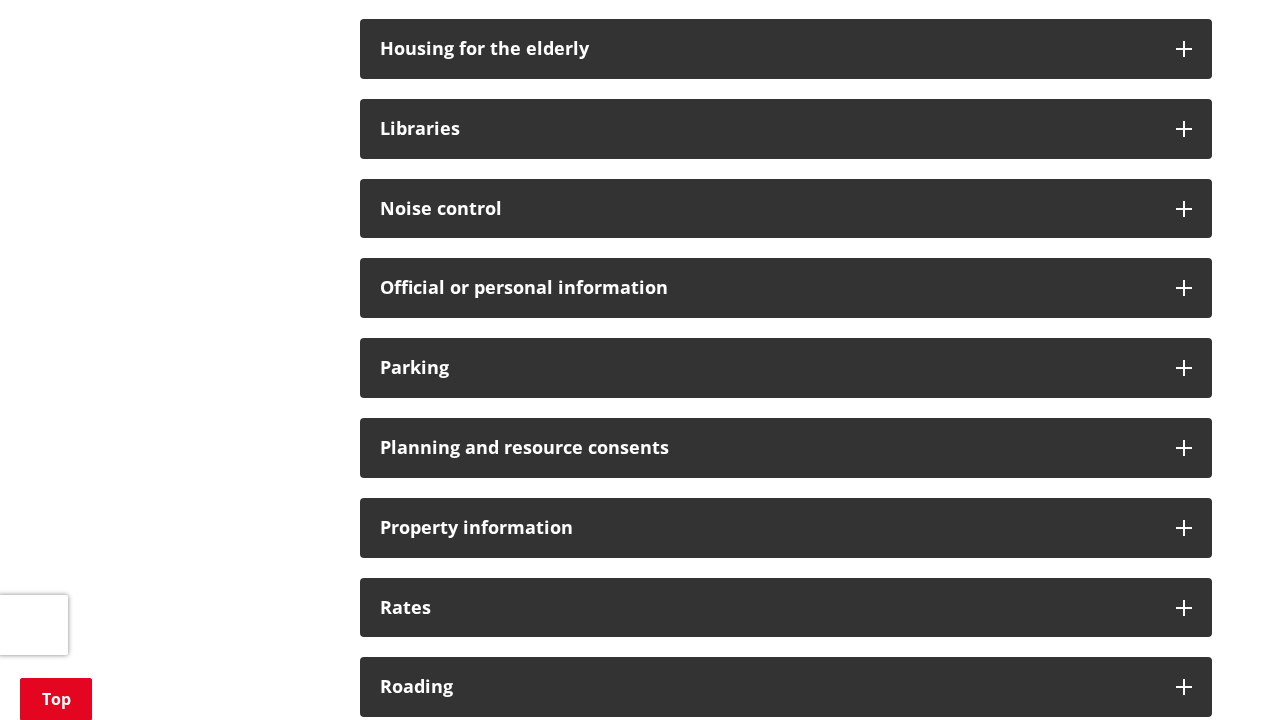 scroll, scrollTop: 2097, scrollLeft: 0, axis: vertical 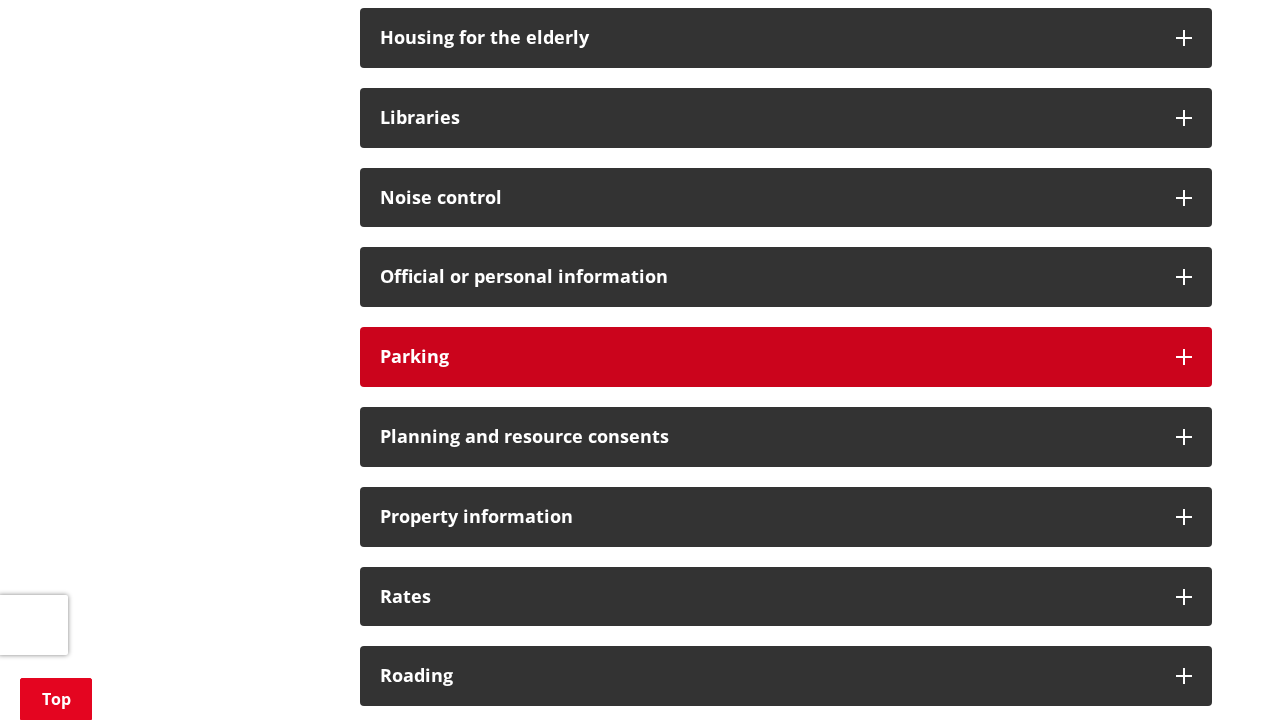 click on "Parking" at bounding box center [786, 357] 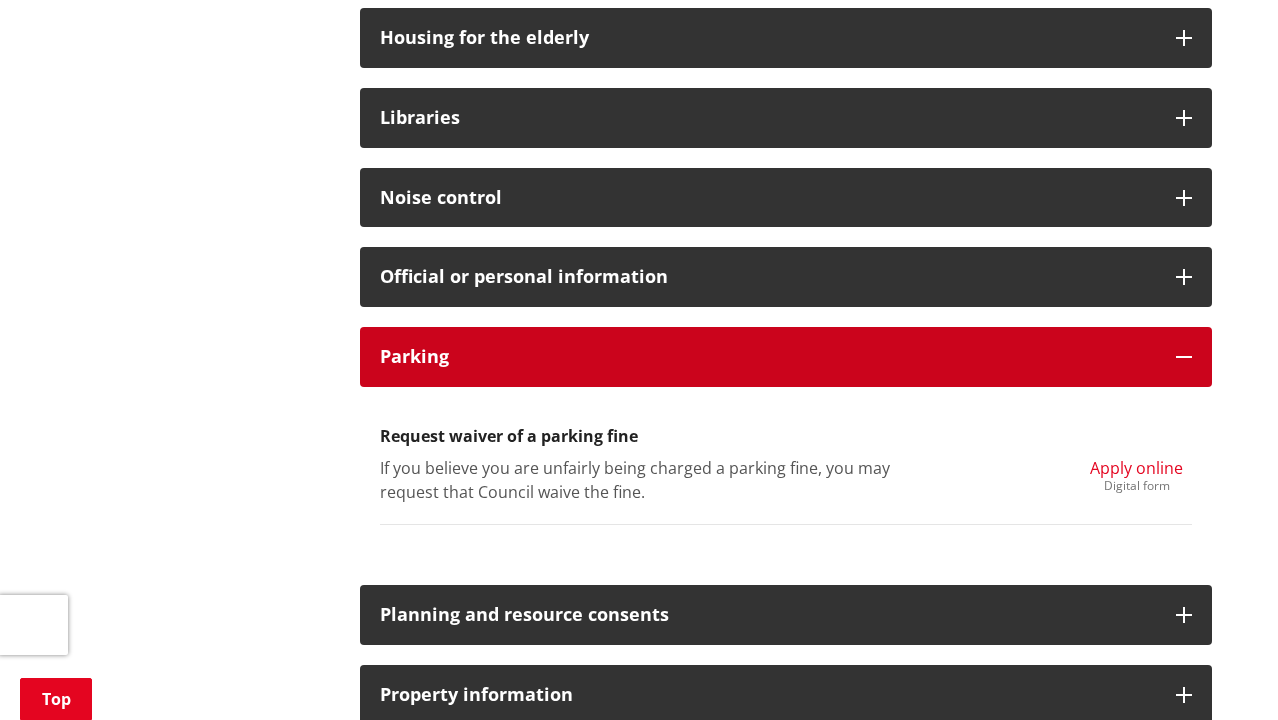 click at bounding box center (1184, 357) 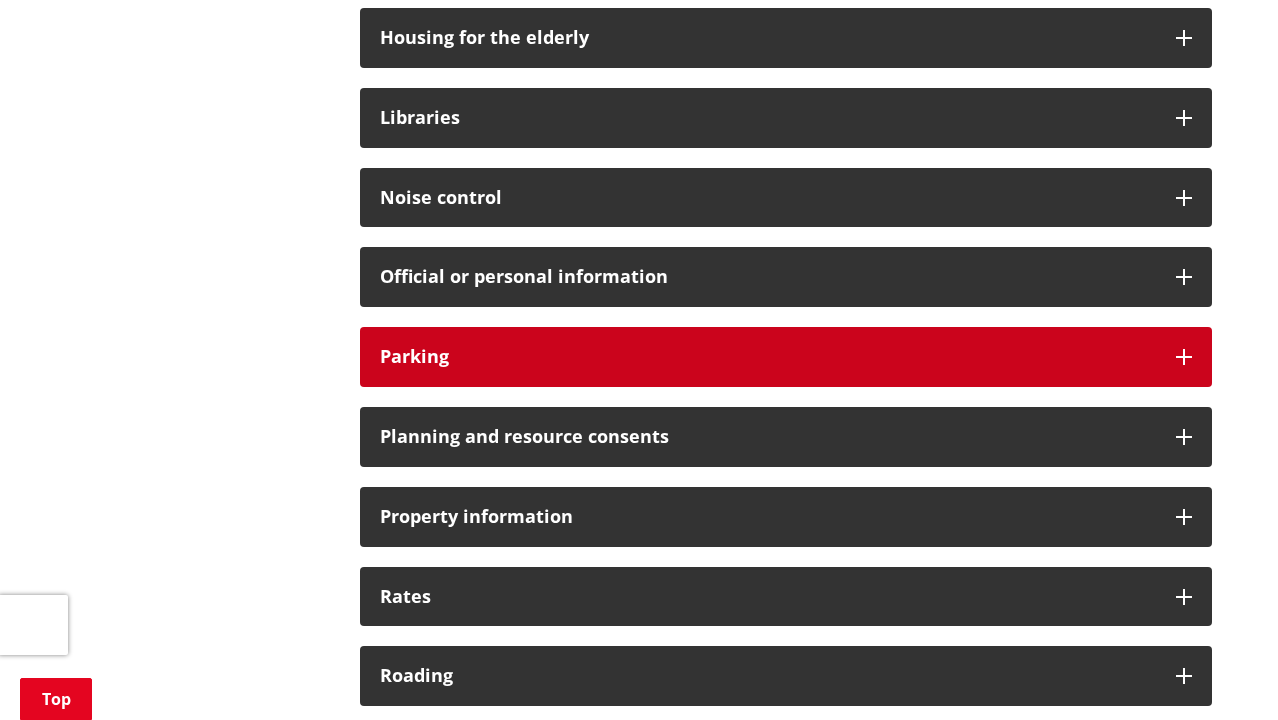 click at bounding box center [1184, 357] 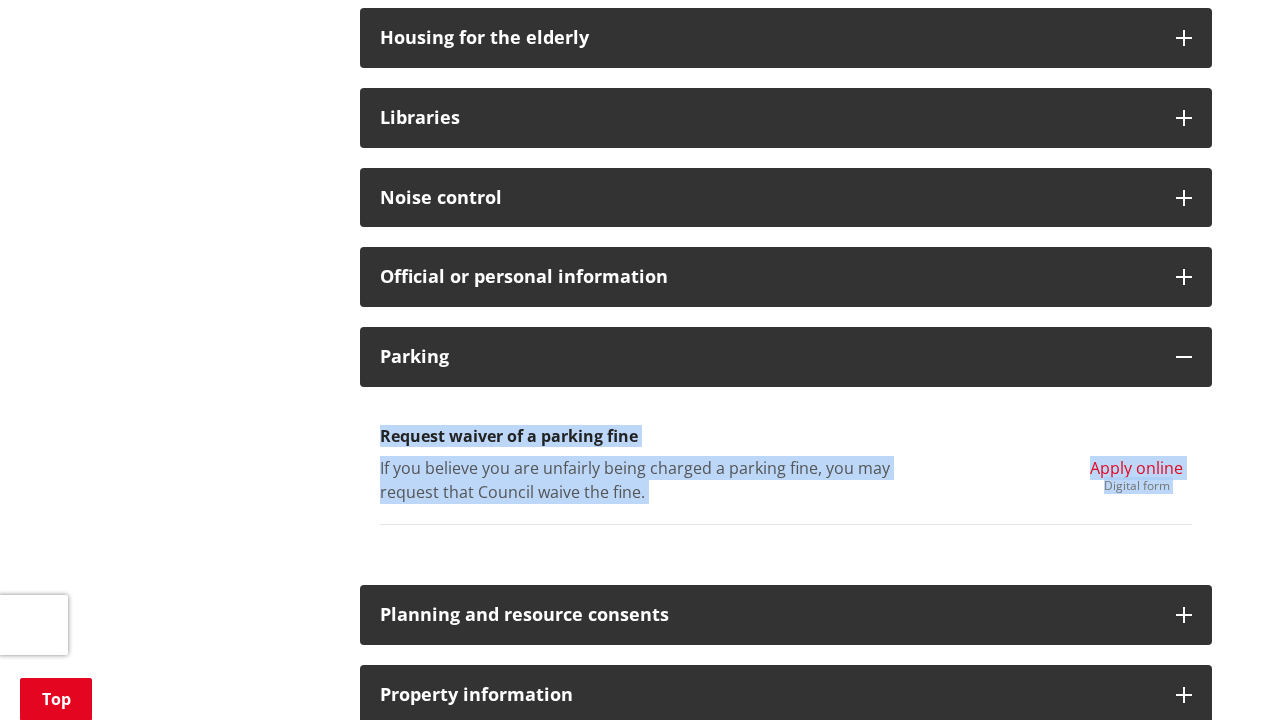click on "More from this section
Forms
Below you will find all other forms which you can download and complete. Can't find the information you need? Please  contact us .  View building related forms
For more information on the building consent application process please refer to our  Consents, building and property  page.
Search applications
Alcohol licensing
Application for a Managers Certificate
Complete to form to apply for a Manager Certificate
Download
PDF, 174 KB
Application for Club Licence or Renewal of Club Licence
Complete the form to apply for a Club Licence or to renew a Club Lincence.
Download" at bounding box center (639, -246) 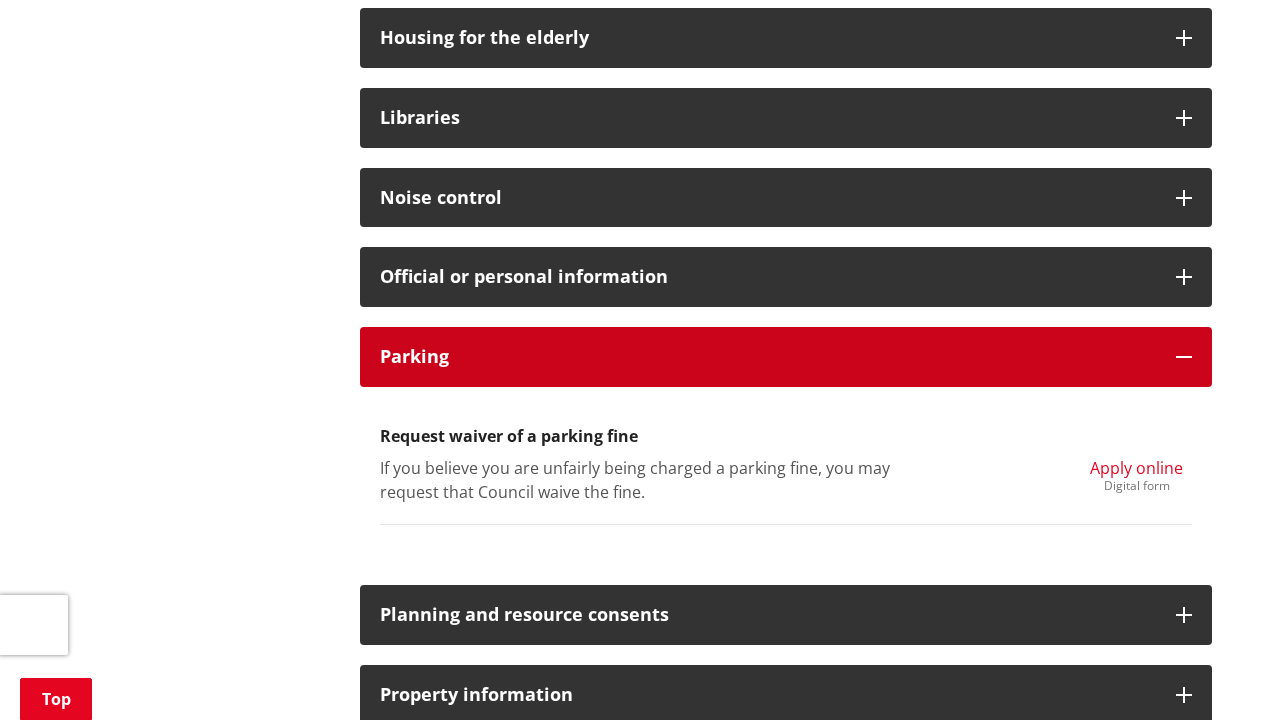 click on "Parking" at bounding box center (786, 357) 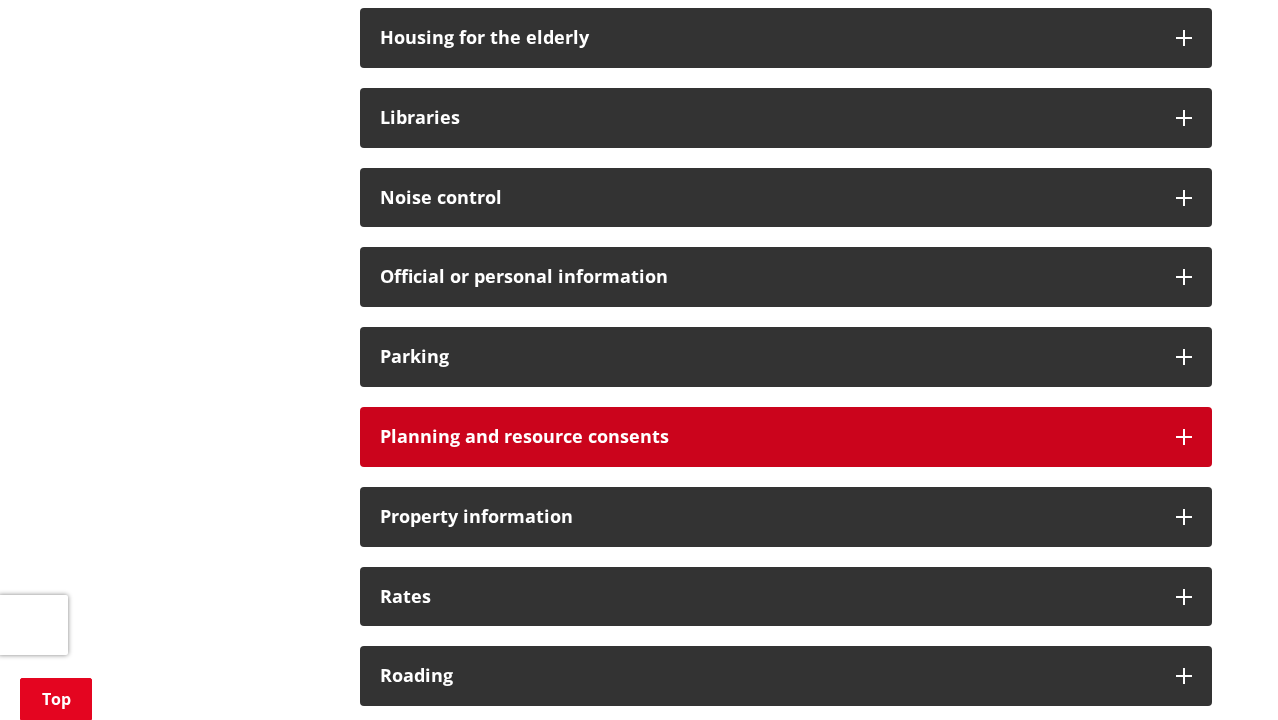 click on "Planning and resource consents" at bounding box center (786, 437) 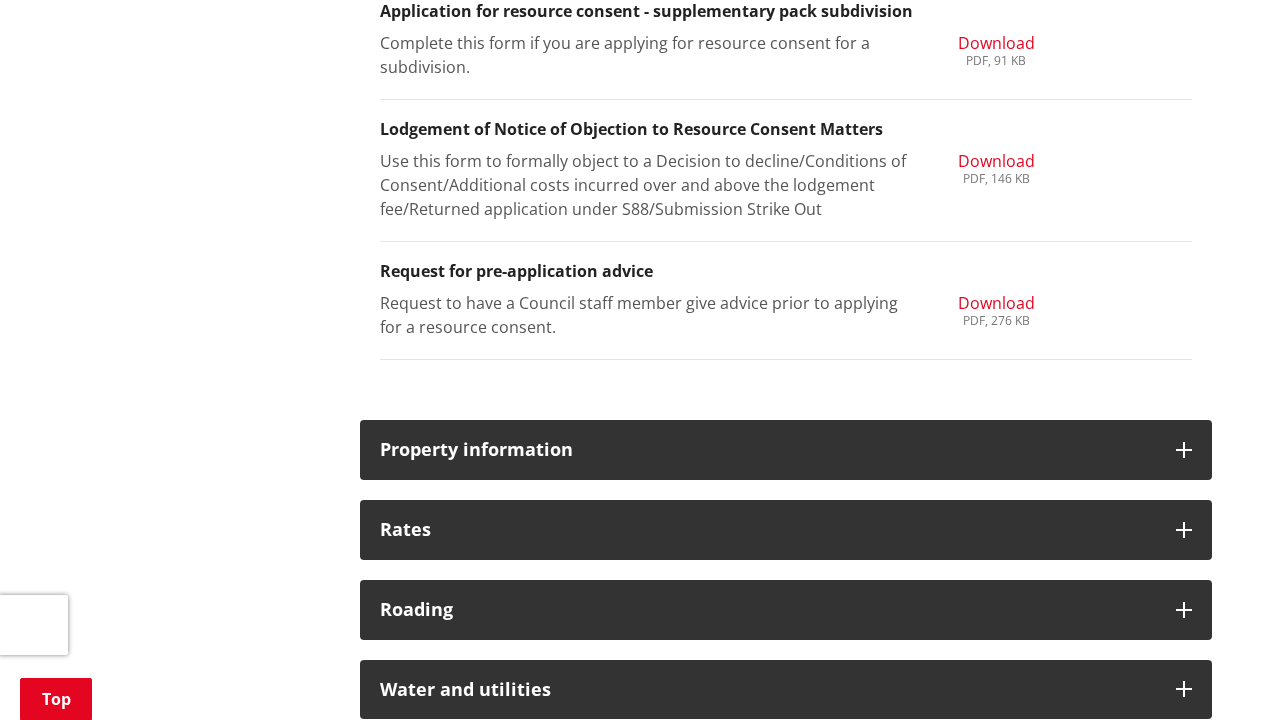 scroll, scrollTop: 3694, scrollLeft: 0, axis: vertical 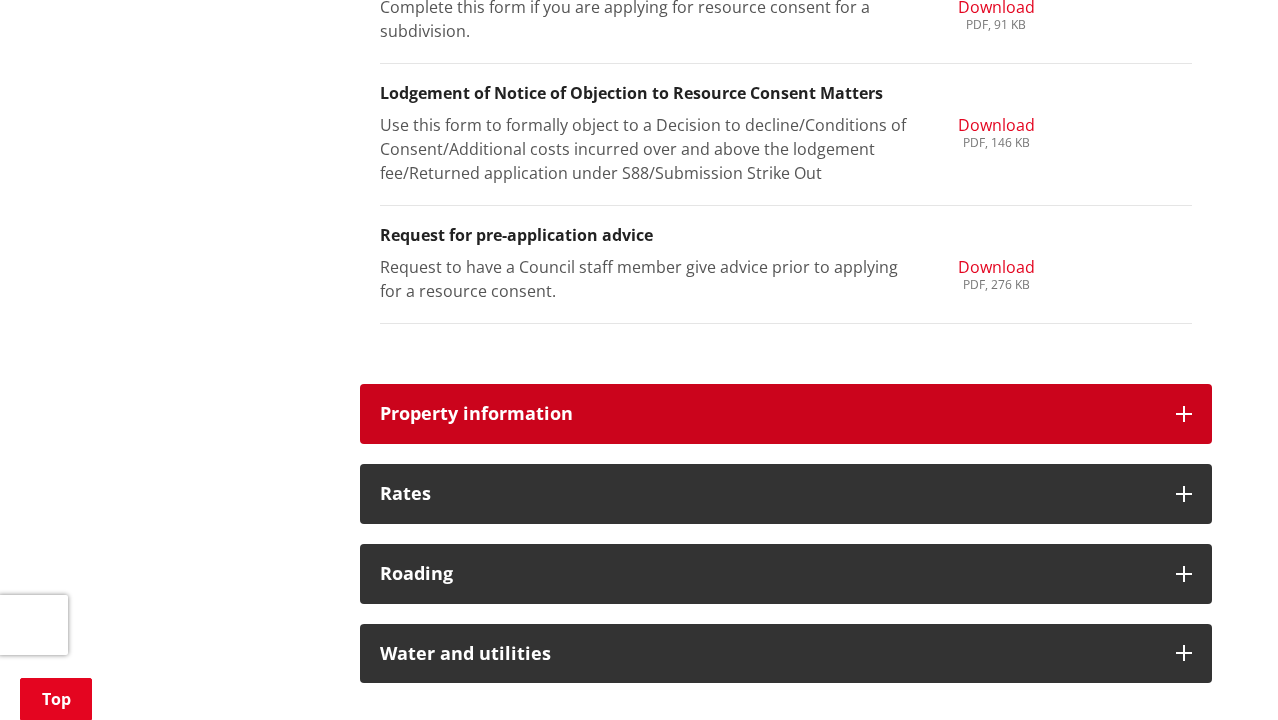 click at bounding box center [1184, 414] 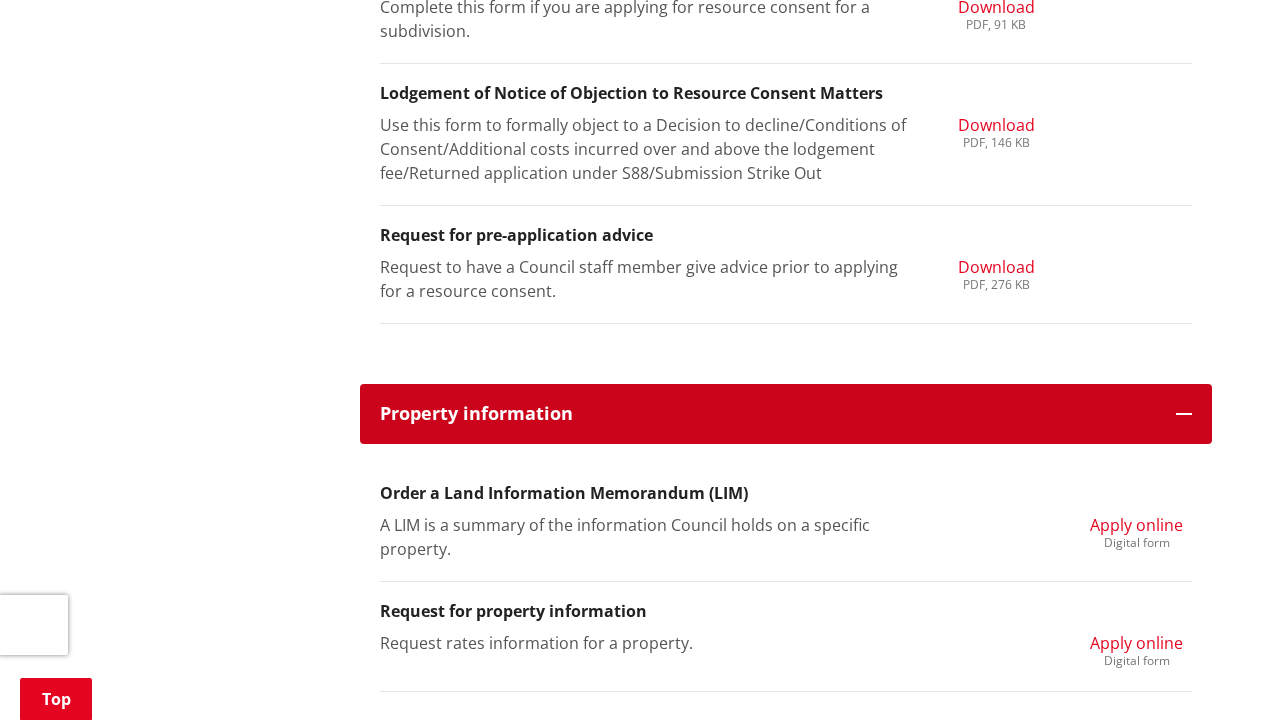 click at bounding box center (1184, 414) 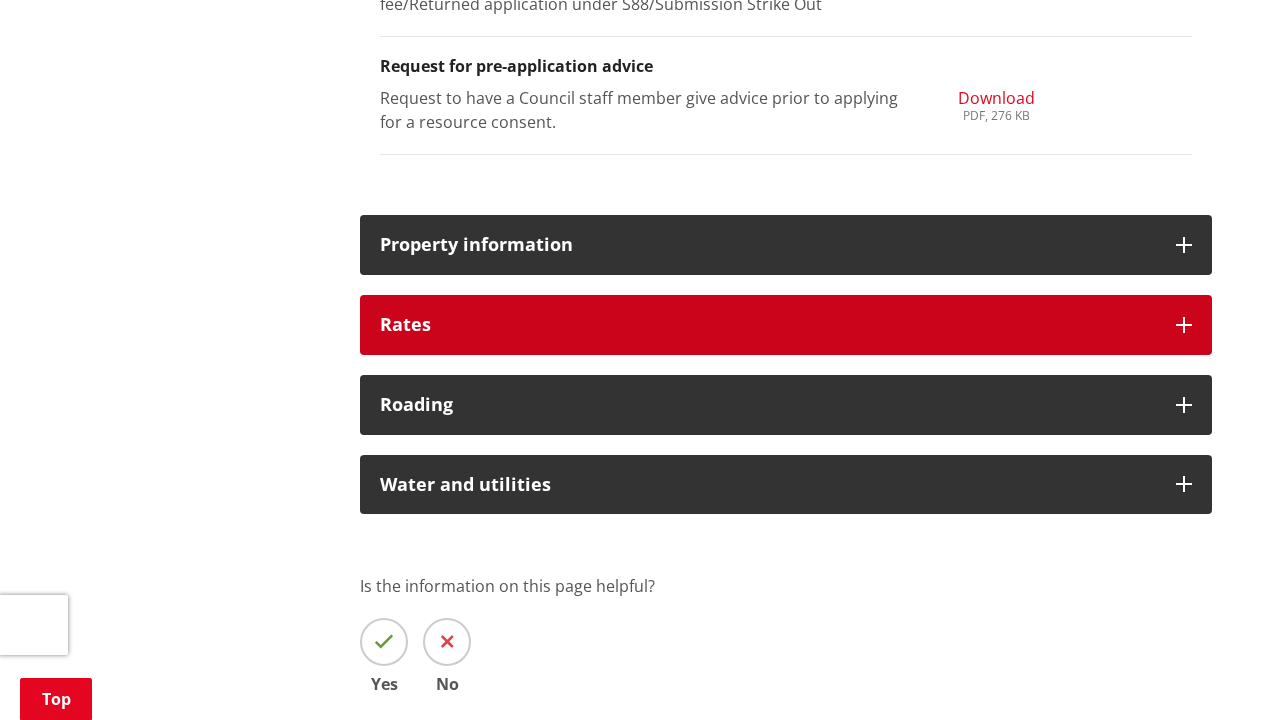 scroll, scrollTop: 3922, scrollLeft: 0, axis: vertical 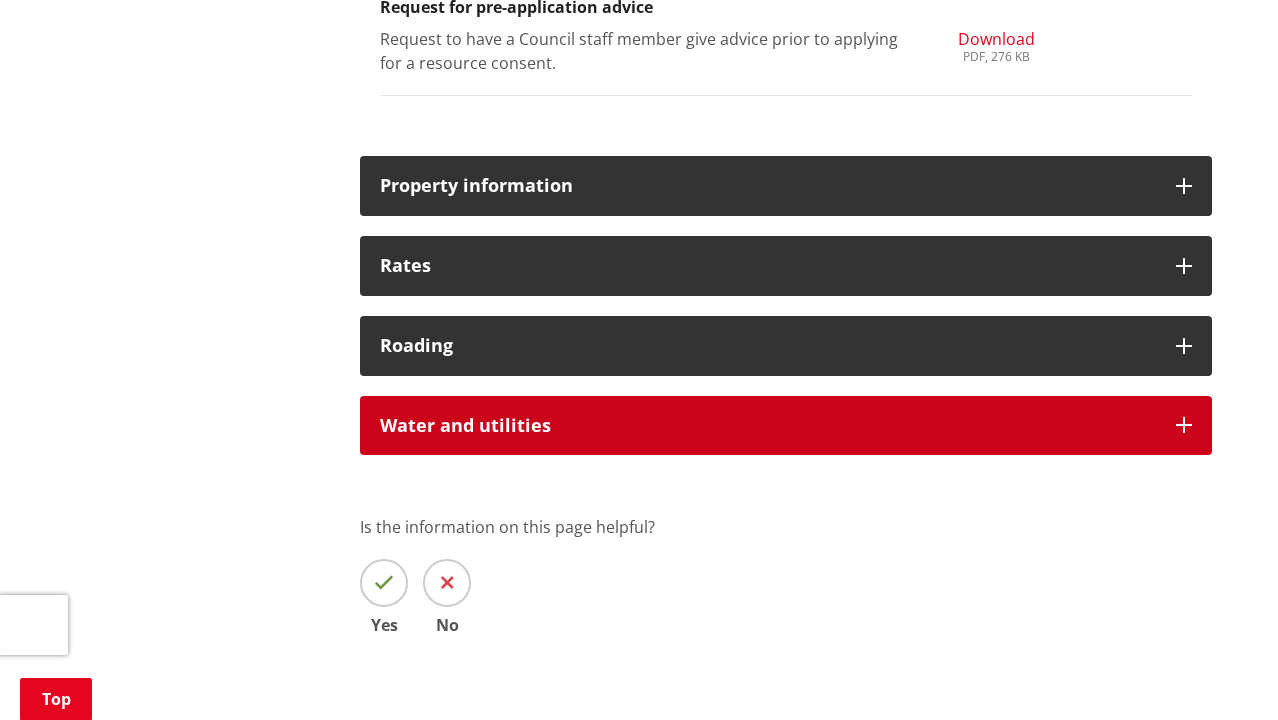 click at bounding box center [1184, 425] 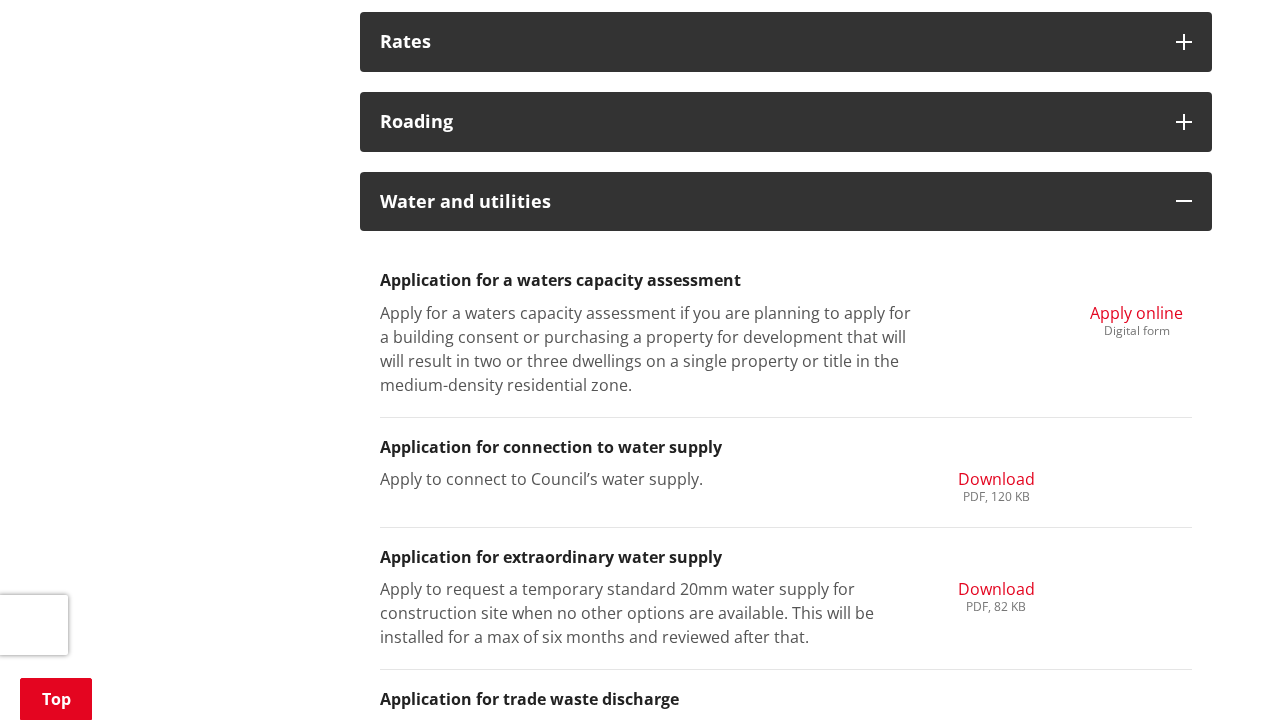 scroll, scrollTop: 4065, scrollLeft: 0, axis: vertical 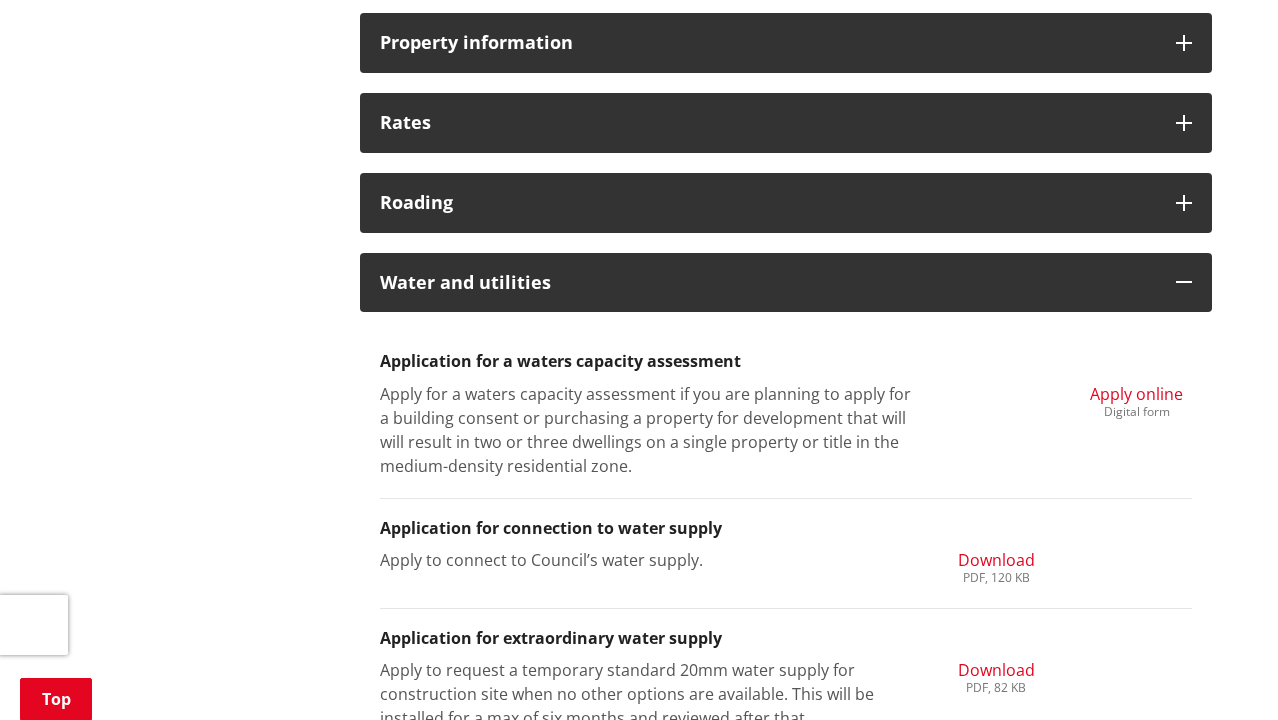 click on "Apply online" at bounding box center (1136, 394) 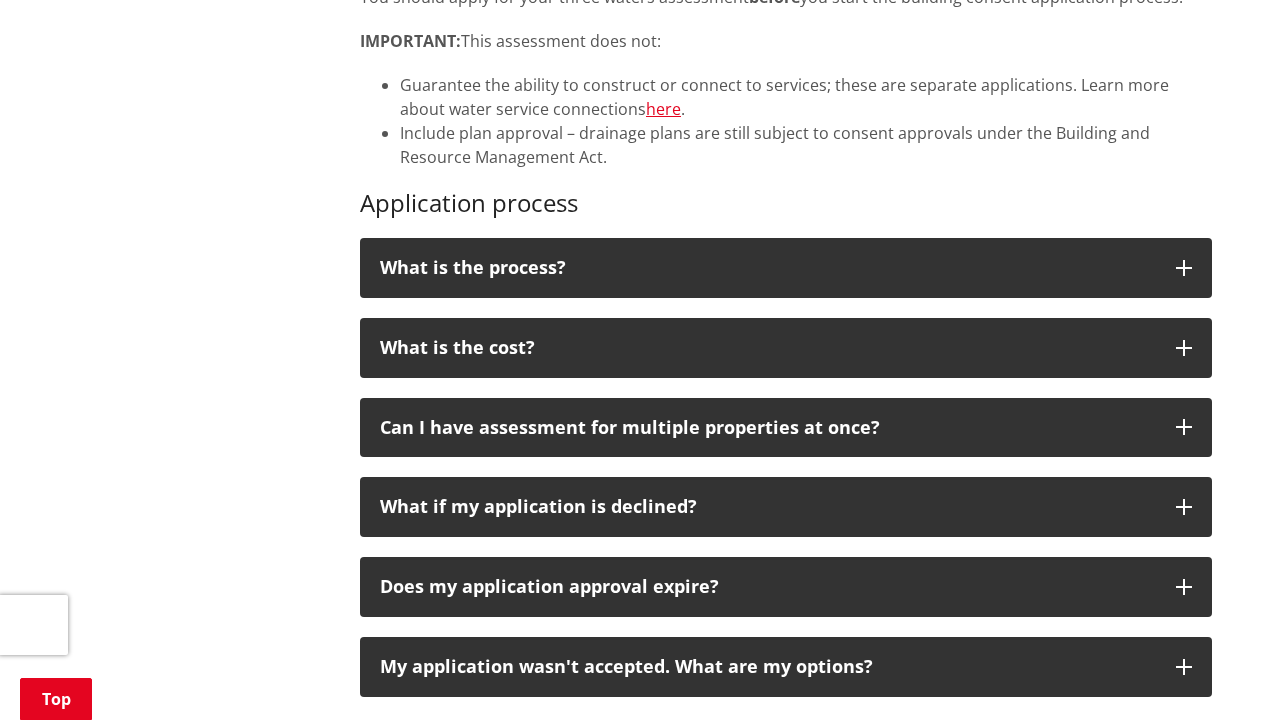 scroll, scrollTop: 1608, scrollLeft: 0, axis: vertical 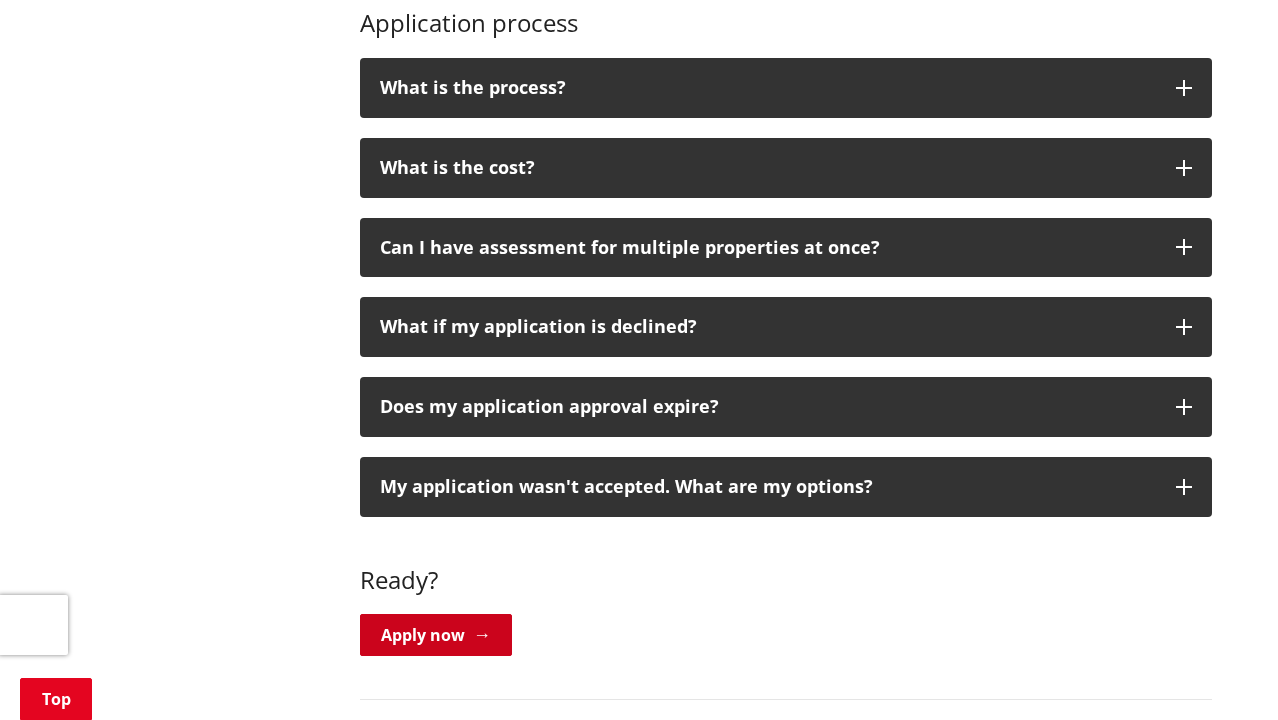 click on "Apply now" at bounding box center [436, 635] 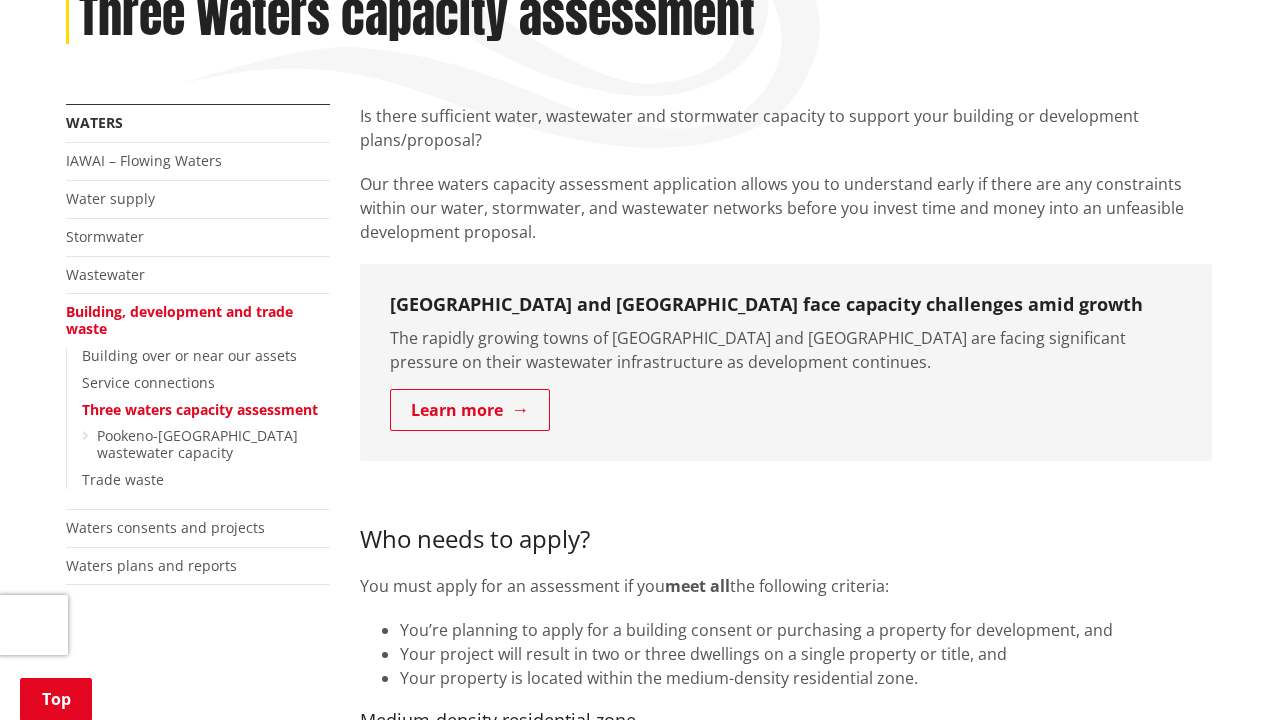 scroll, scrollTop: 0, scrollLeft: 0, axis: both 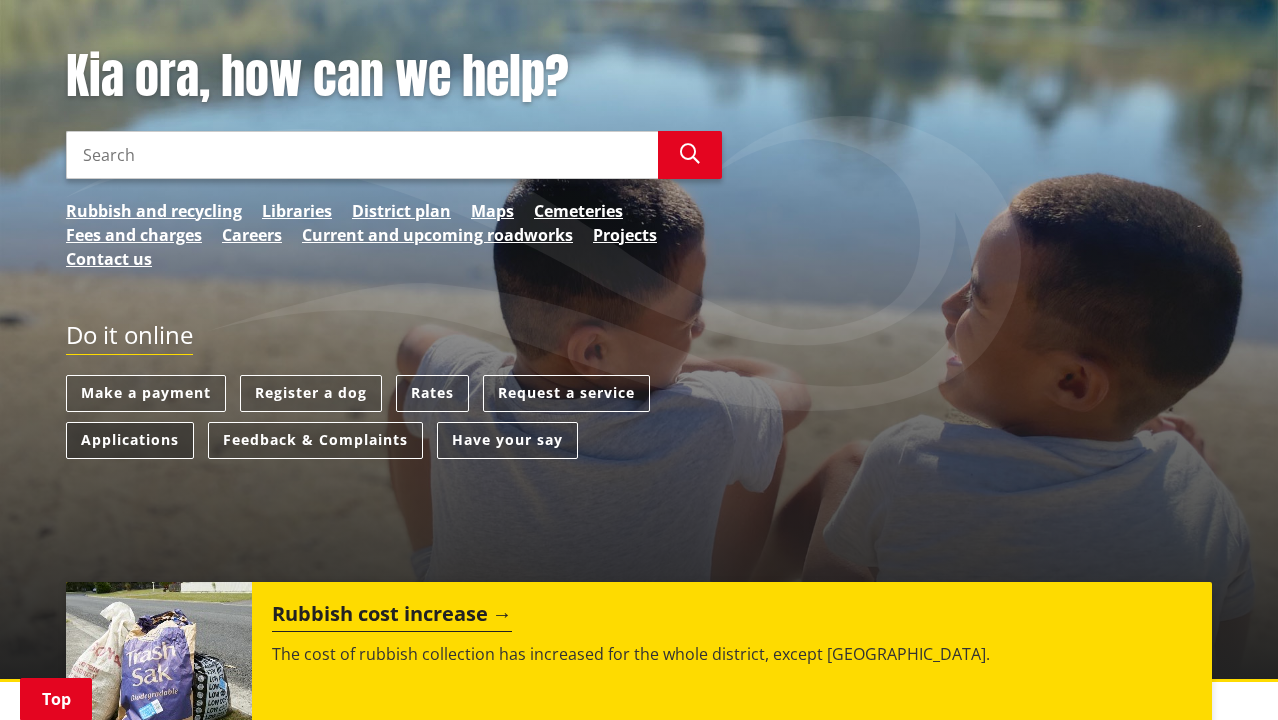 click on "Applications" at bounding box center [130, 440] 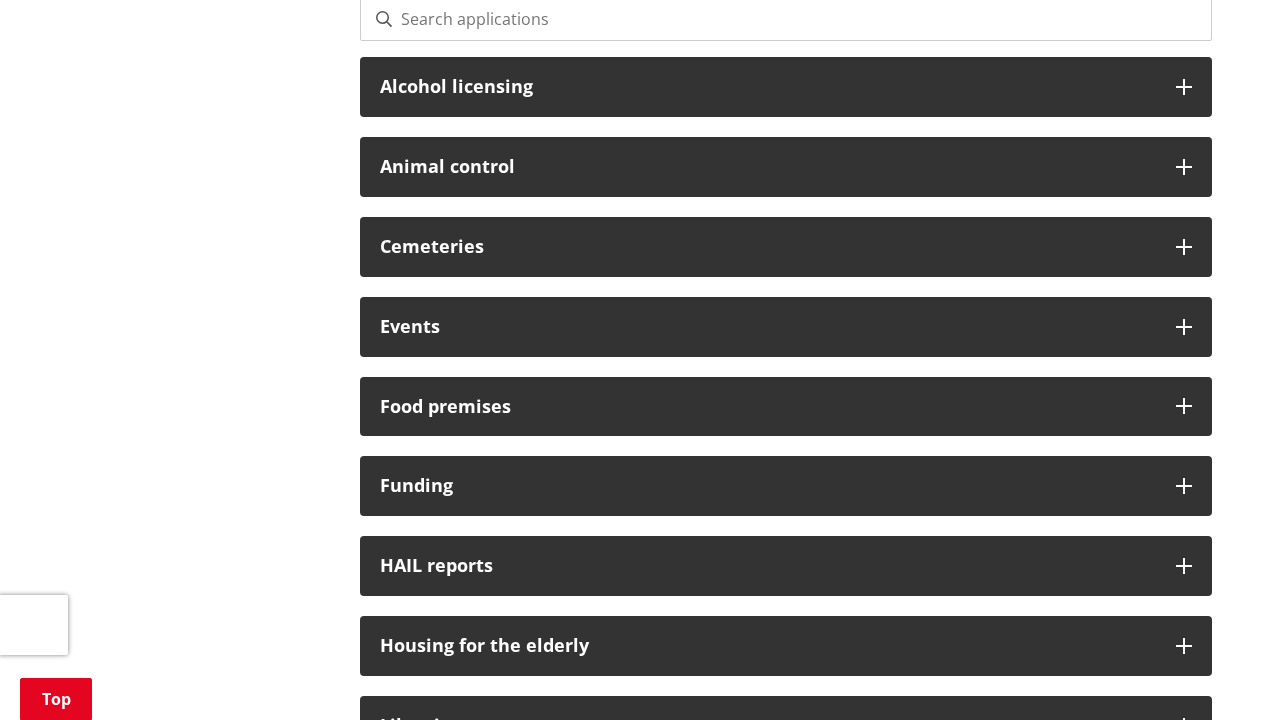 scroll, scrollTop: 633, scrollLeft: 0, axis: vertical 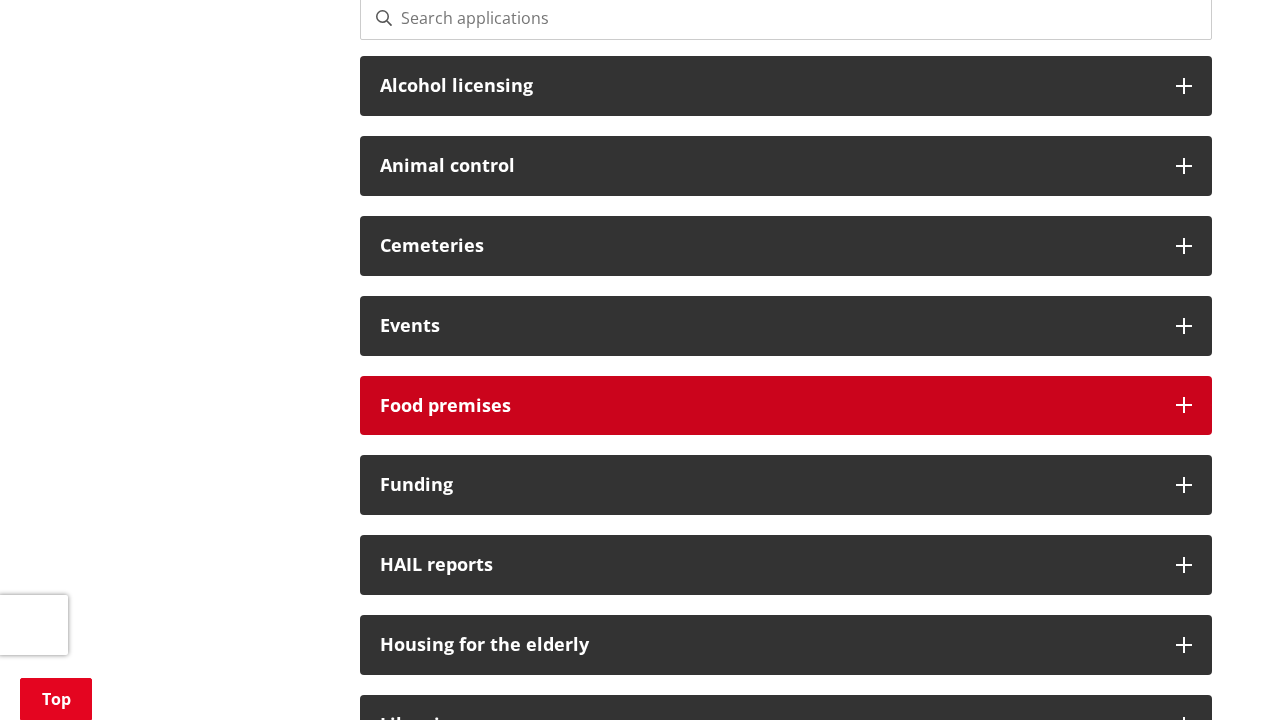 click at bounding box center [1184, 405] 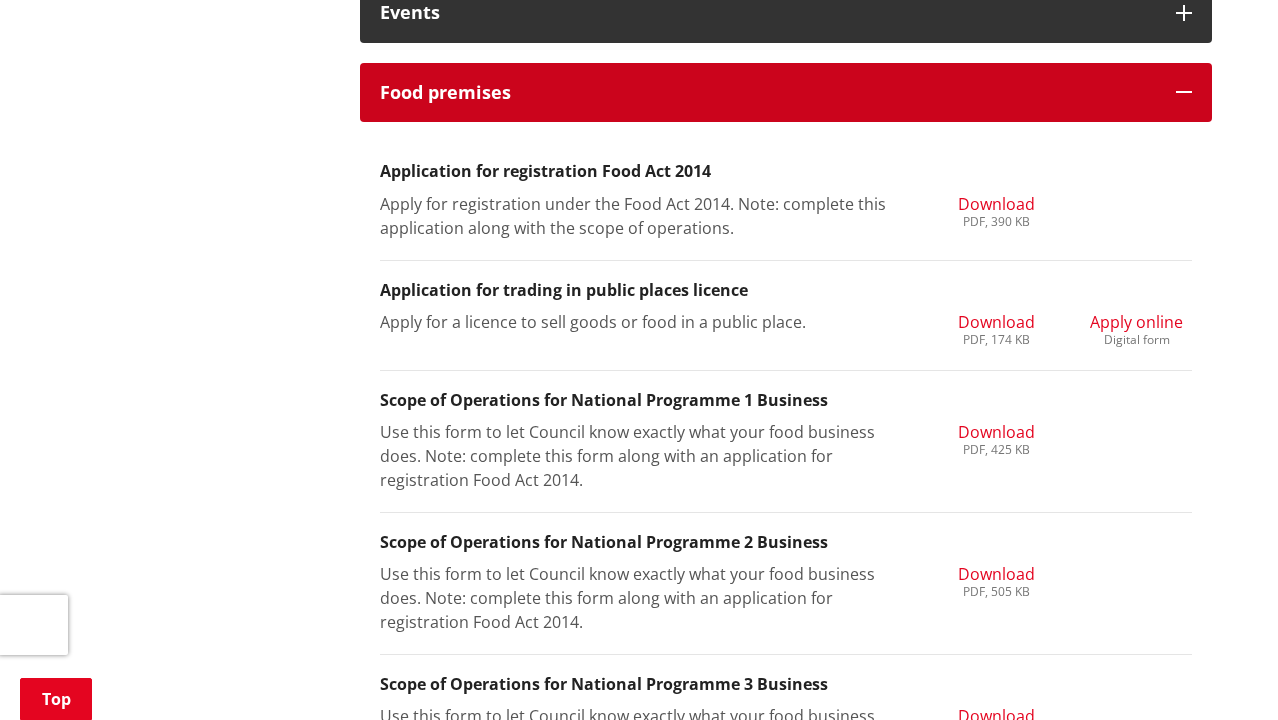 scroll, scrollTop: 957, scrollLeft: 0, axis: vertical 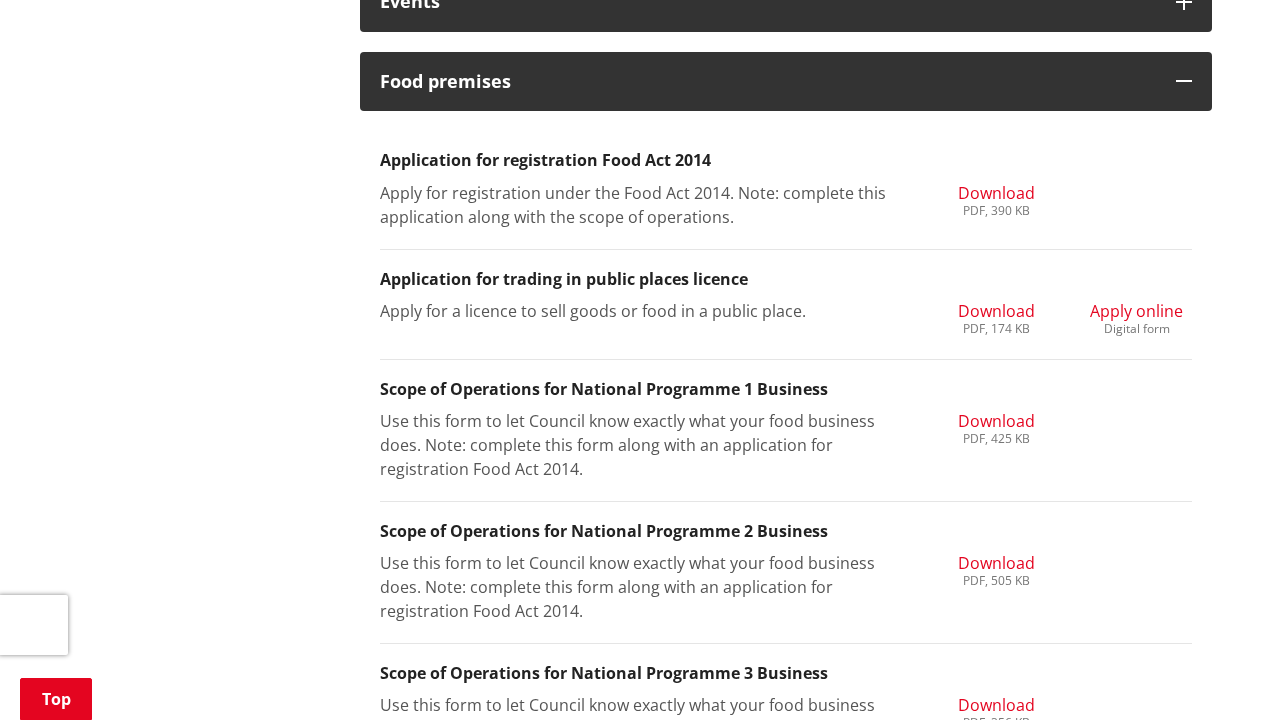 click on "Download" at bounding box center [996, 193] 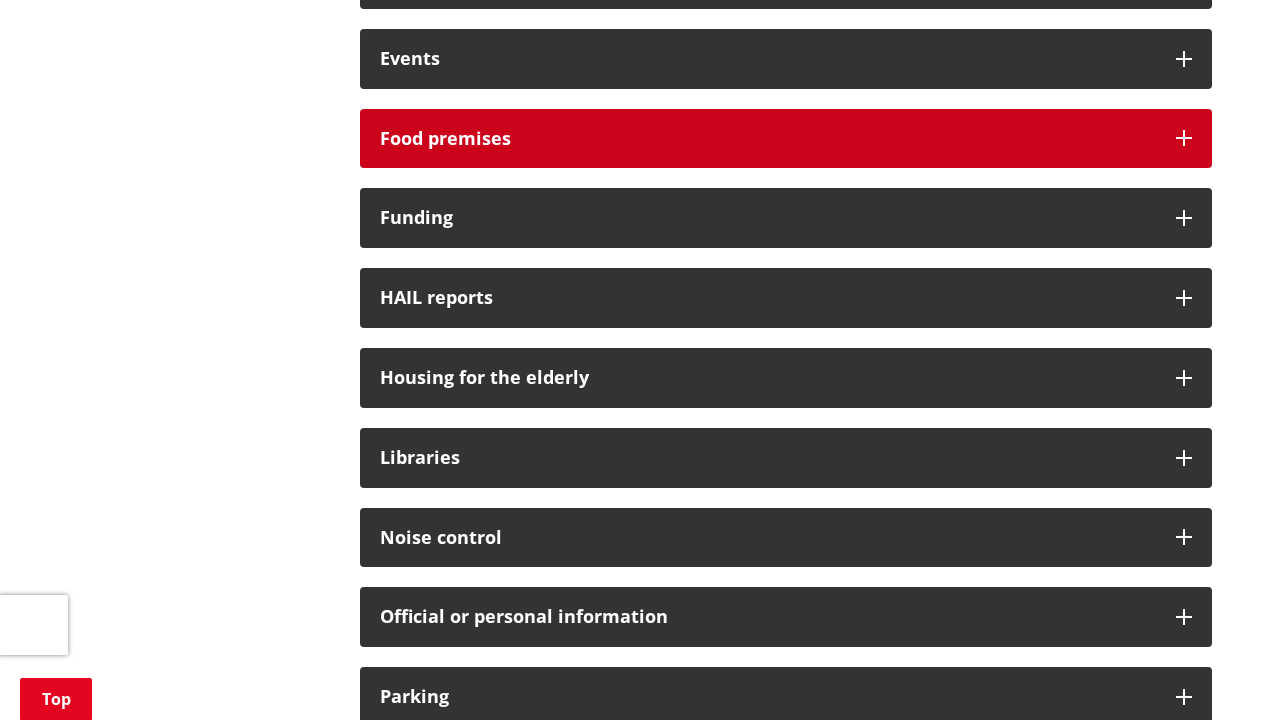 scroll, scrollTop: 899, scrollLeft: 0, axis: vertical 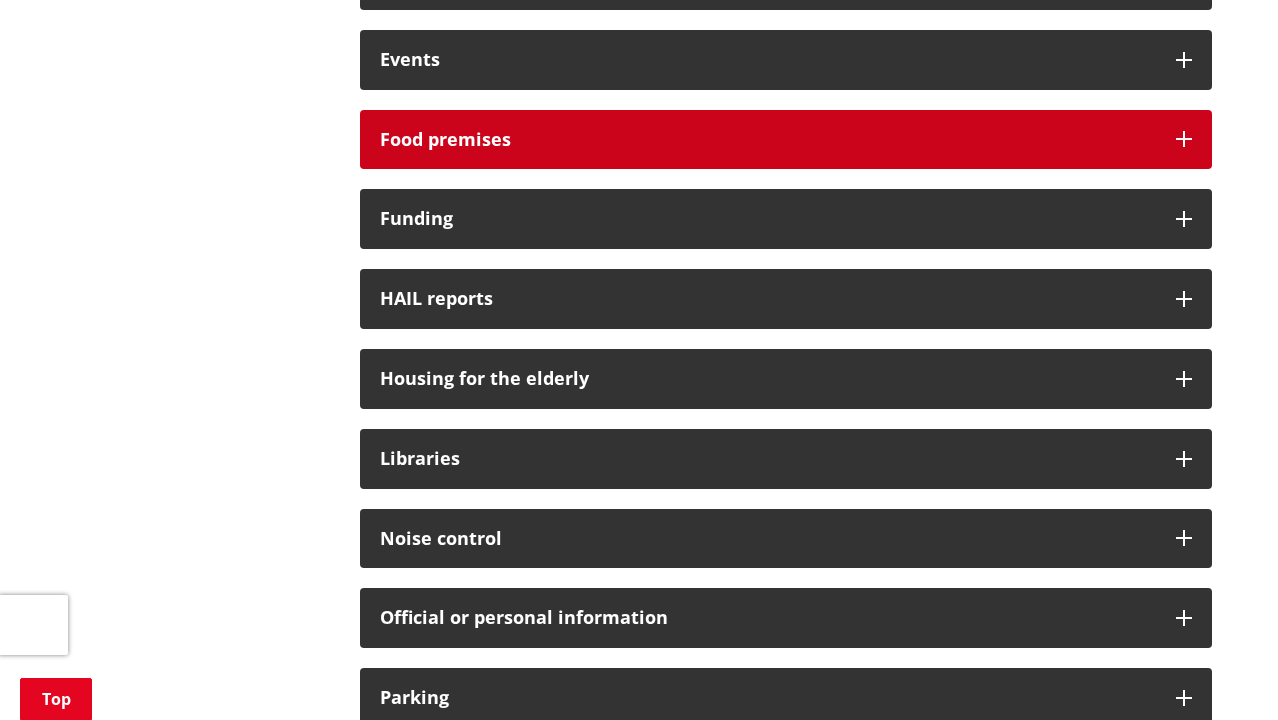 click at bounding box center [1184, 139] 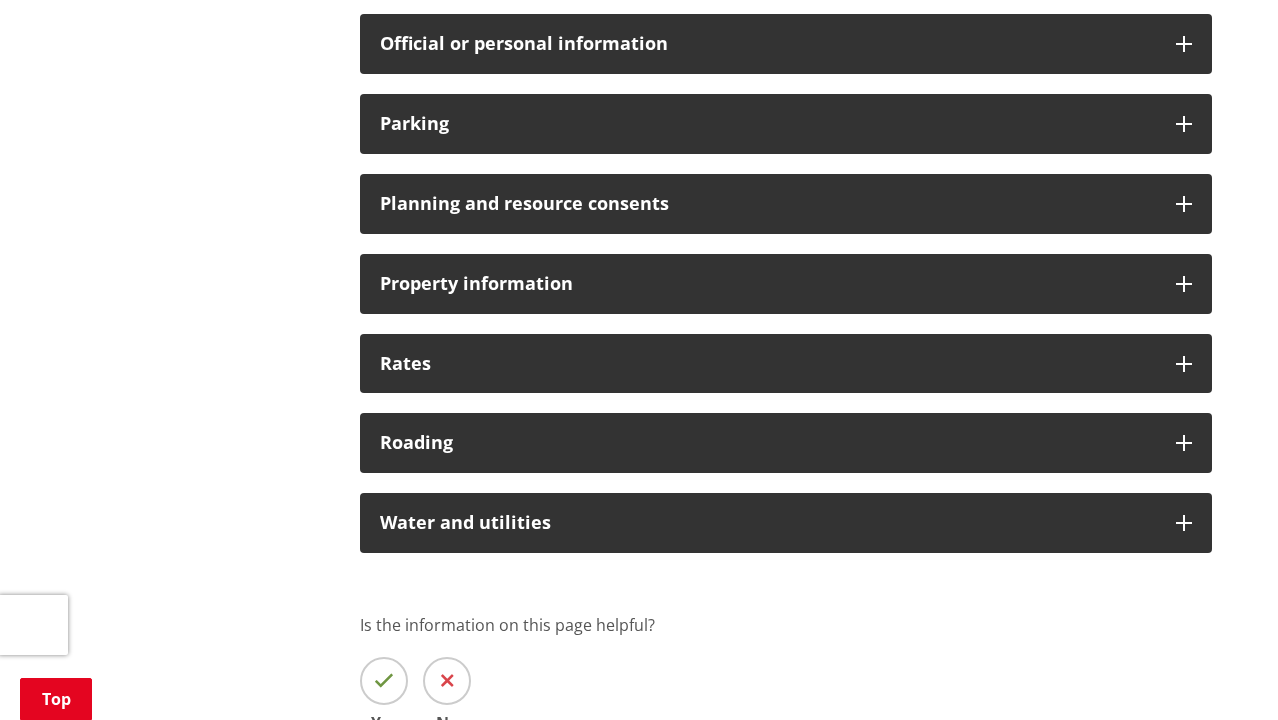 scroll, scrollTop: 2515, scrollLeft: 0, axis: vertical 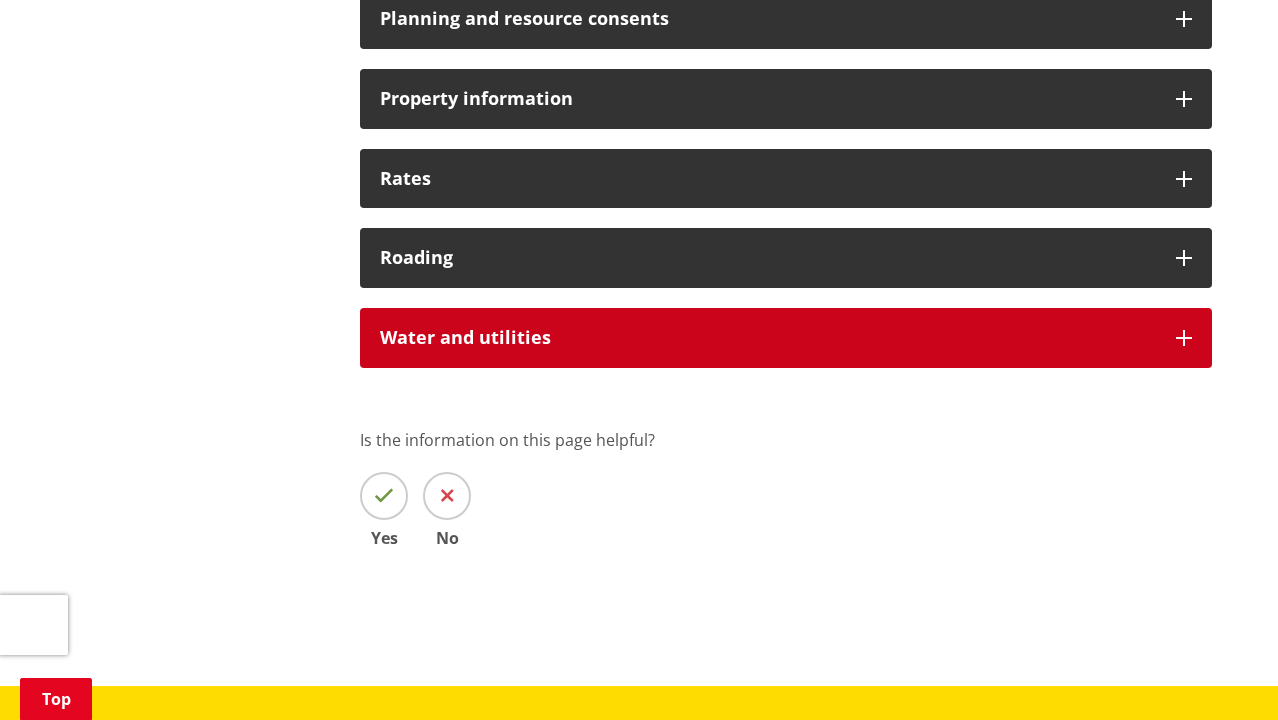 click at bounding box center [1184, 338] 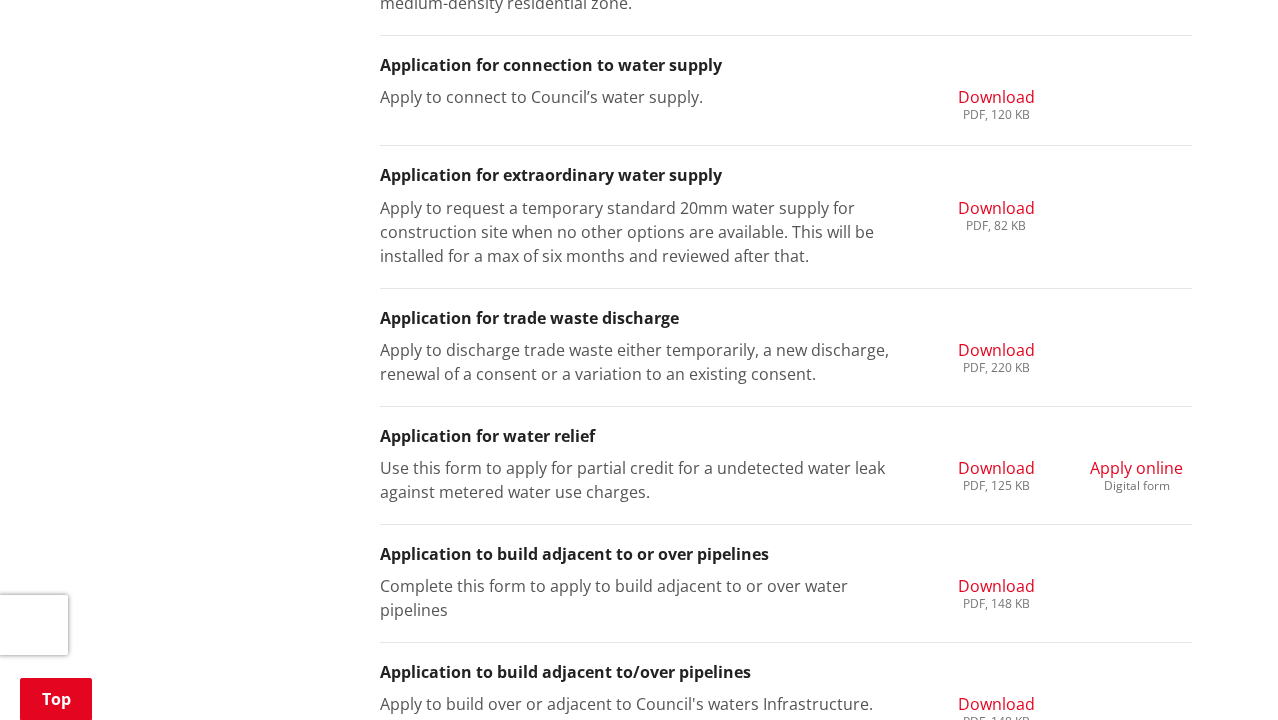 scroll, scrollTop: 3034, scrollLeft: 0, axis: vertical 